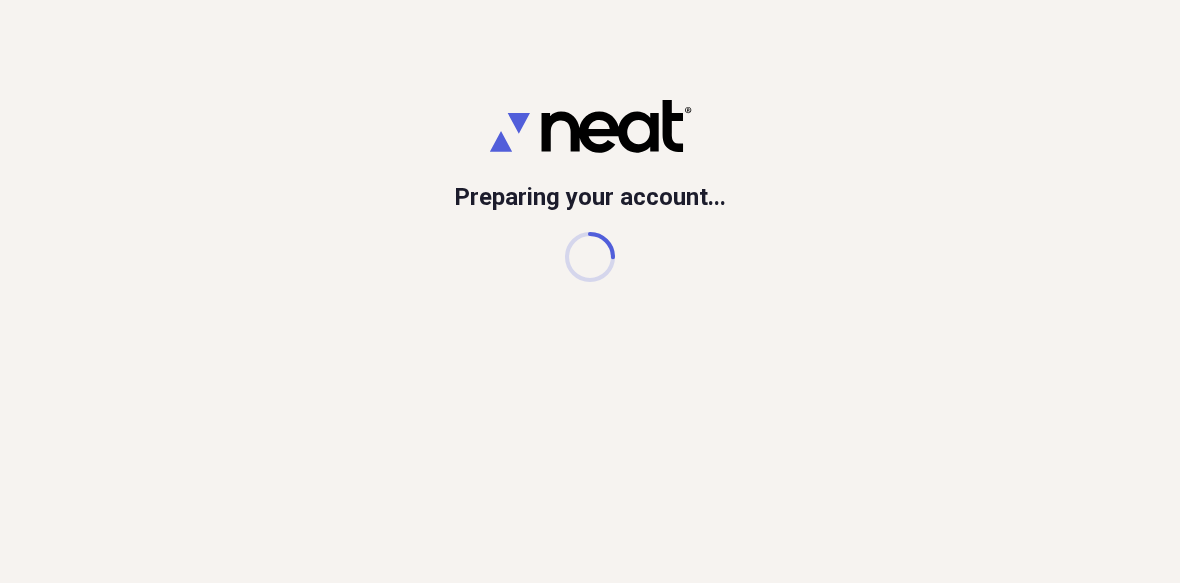 scroll, scrollTop: 0, scrollLeft: 0, axis: both 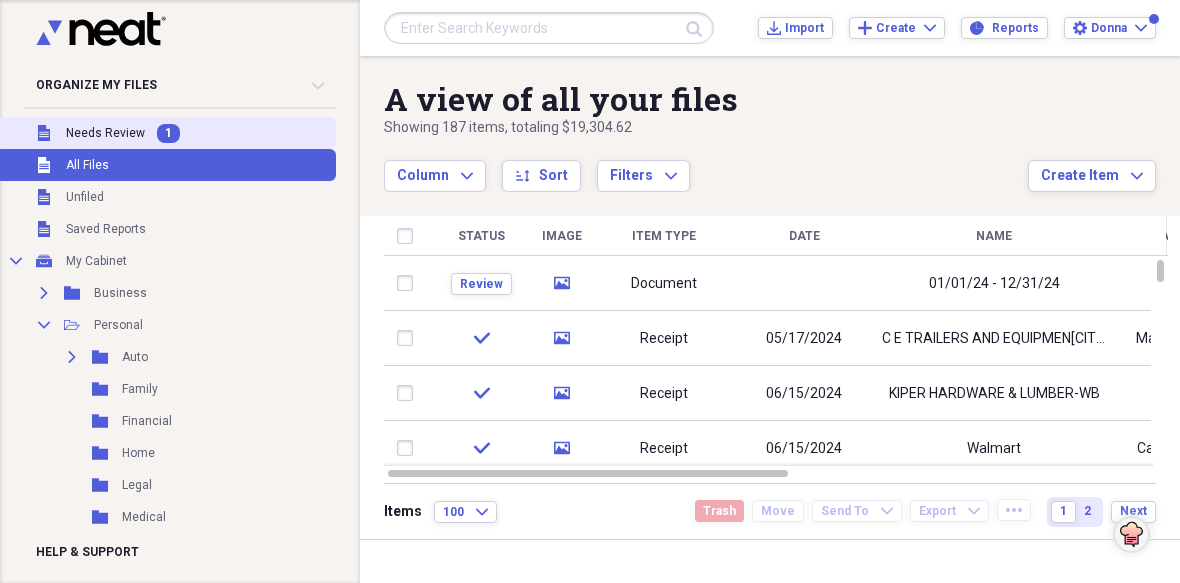 click on "Needs Review" at bounding box center (105, 133) 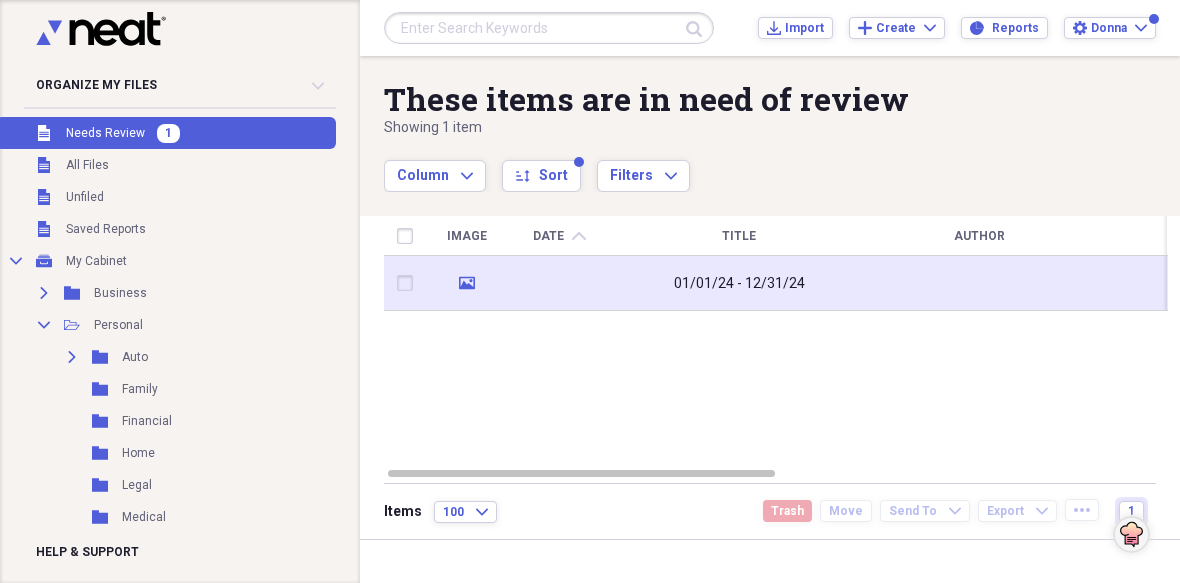 click at bounding box center [559, 283] 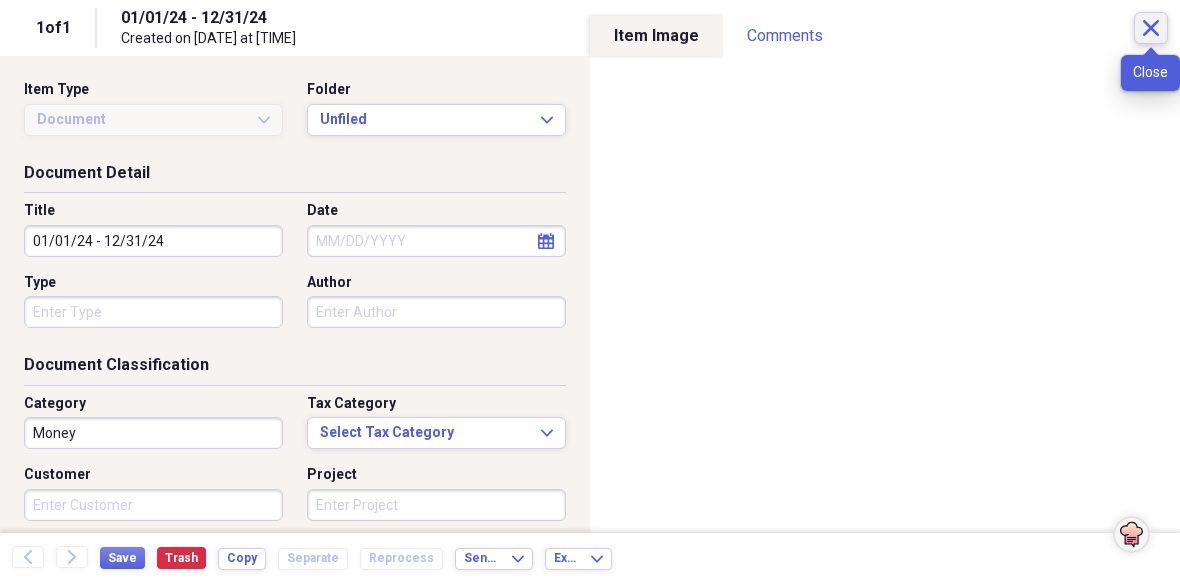 click on "Close" at bounding box center (1151, 28) 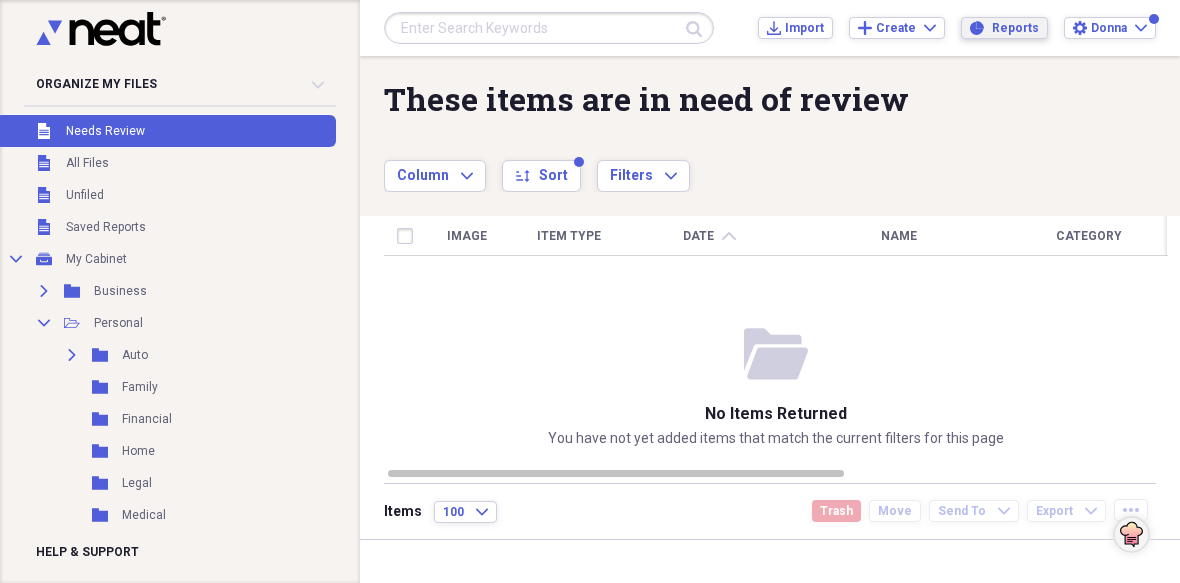 click on "Reports" at bounding box center (1015, 28) 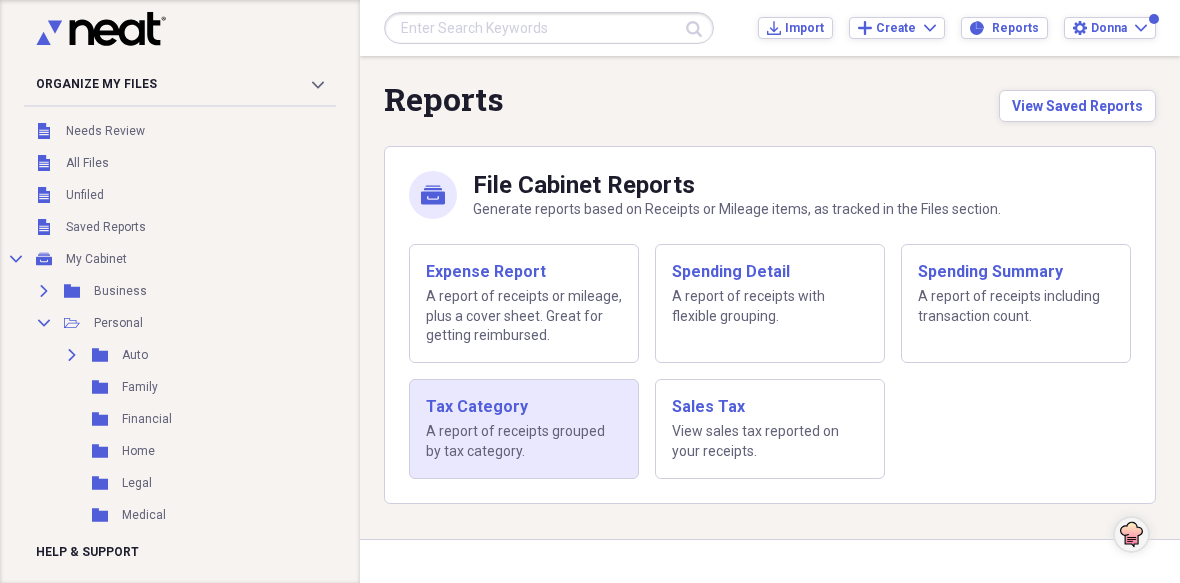 click on "Tax Category A report of receipts grouped by tax category." at bounding box center [524, 429] 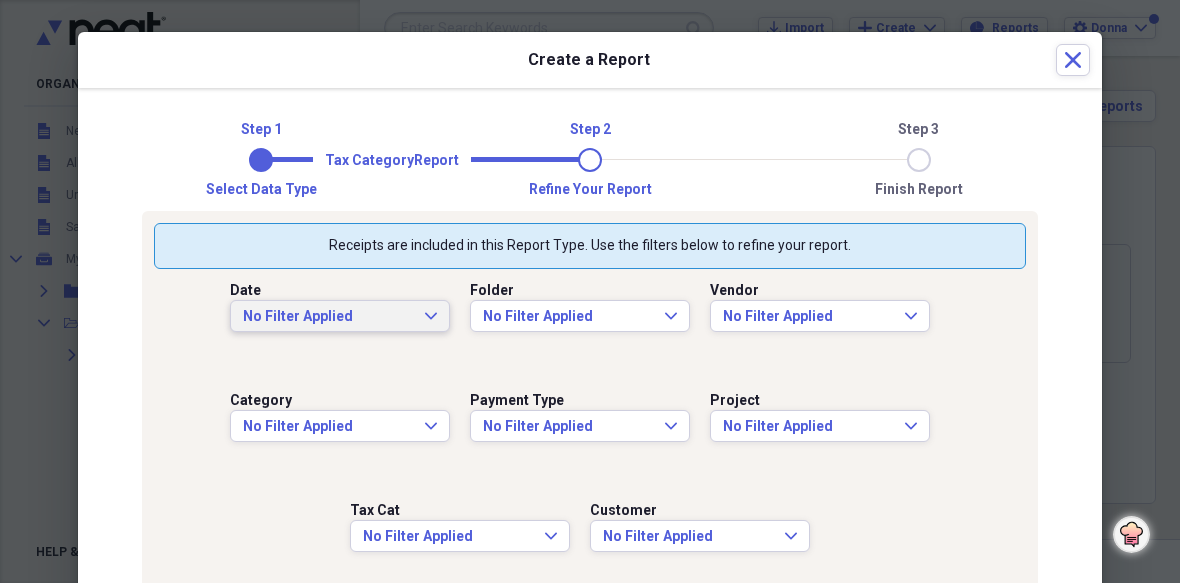 click 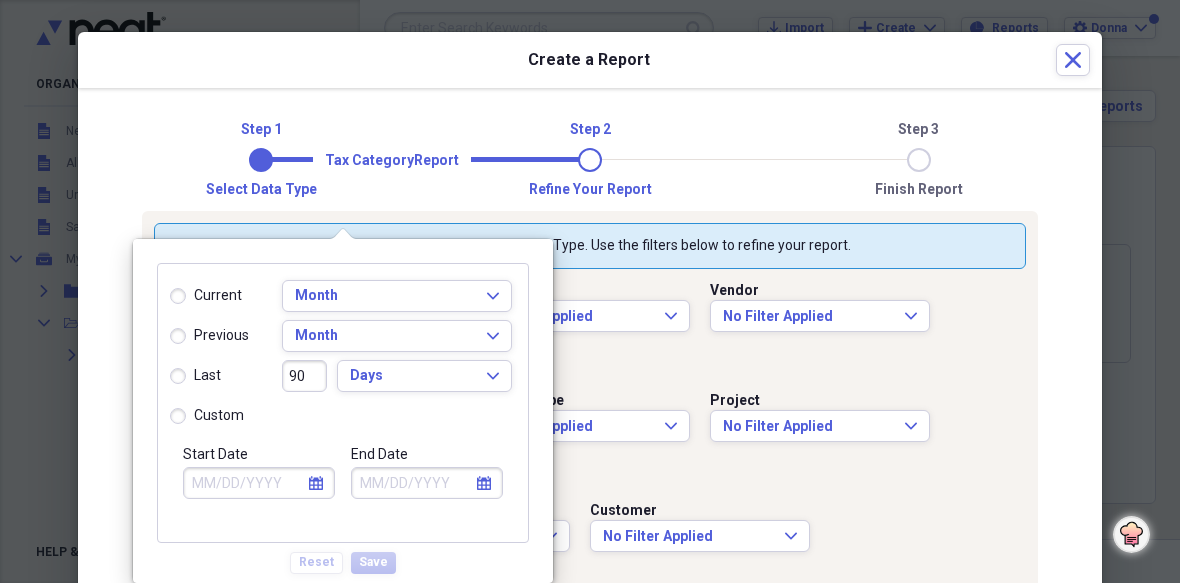 click on "custom" at bounding box center [207, 416] 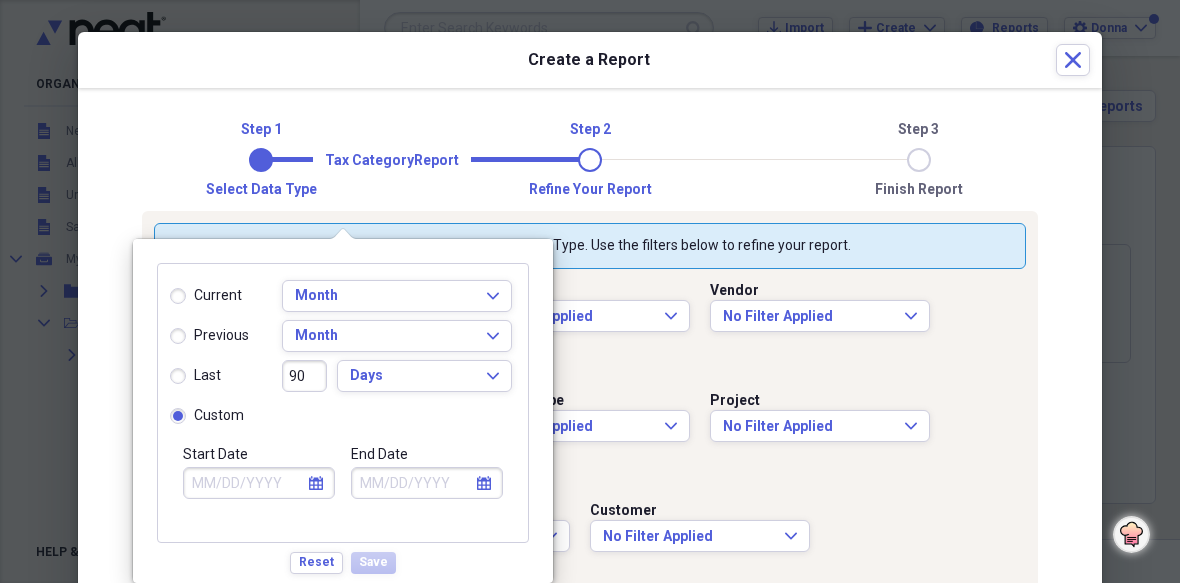 click on "calendar" 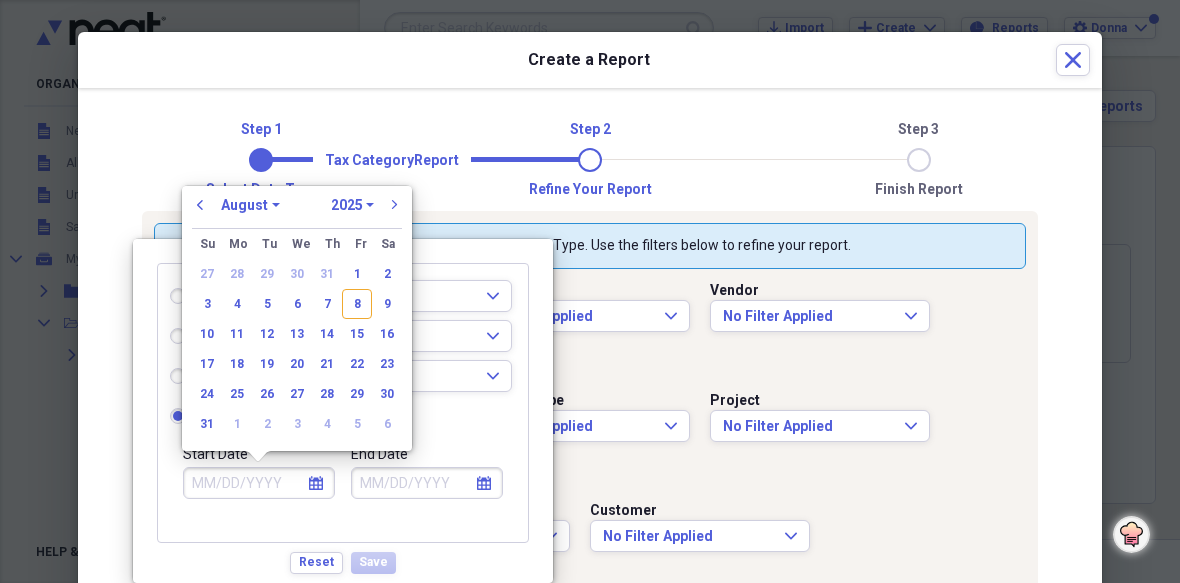 click on "1970 1971 1972 1973 1974 1975 1976 1977 1978 1979 1980 1981 1982 1983 1984 1985 1986 1987 1988 1989 1990 1991 1992 1993 1994 1995 1996 1997 1998 1999 2000 2001 2002 2003 2004 2005 2006 2007 2008 2009 2010 2011 2012 2013 2014 2015 2016 2017 2018 2019 2020 2021 2022 2023 2024 2025 2026 2027 2028 2029 2030 2031 2032 2033 2034 2035" at bounding box center (352, 205) 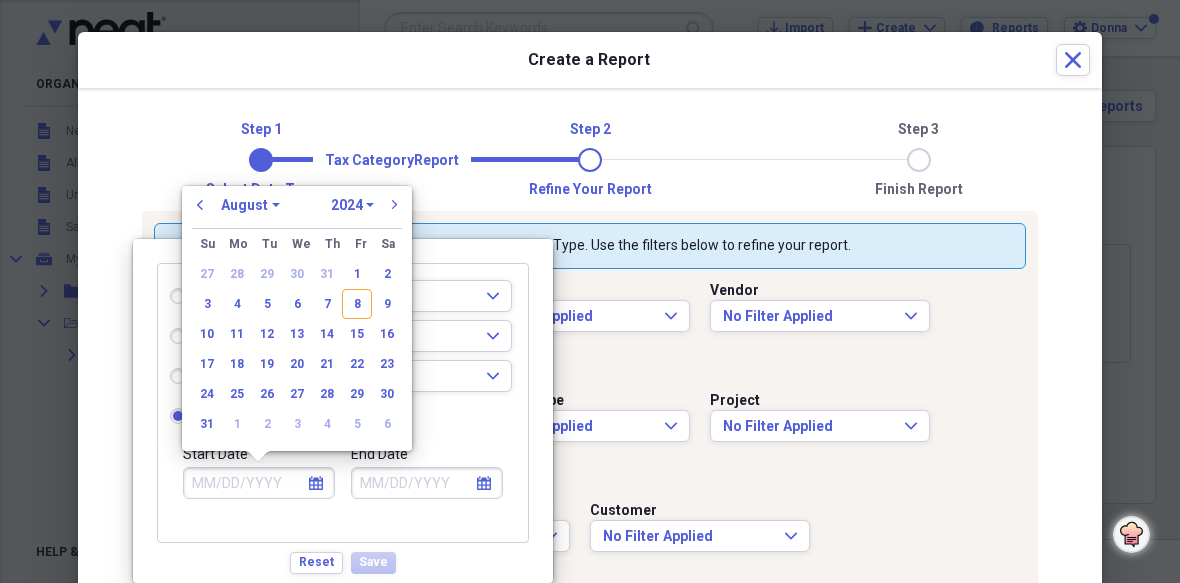 click on "1970 1971 1972 1973 1974 1975 1976 1977 1978 1979 1980 1981 1982 1983 1984 1985 1986 1987 1988 1989 1990 1991 1992 1993 1994 1995 1996 1997 1998 1999 2000 2001 2002 2003 2004 2005 2006 2007 2008 2009 2010 2011 2012 2013 2014 2015 2016 2017 2018 2019 2020 2021 2022 2023 2024 2025 2026 2027 2028 2029 2030 2031 2032 2033 2034 2035" at bounding box center [352, 205] 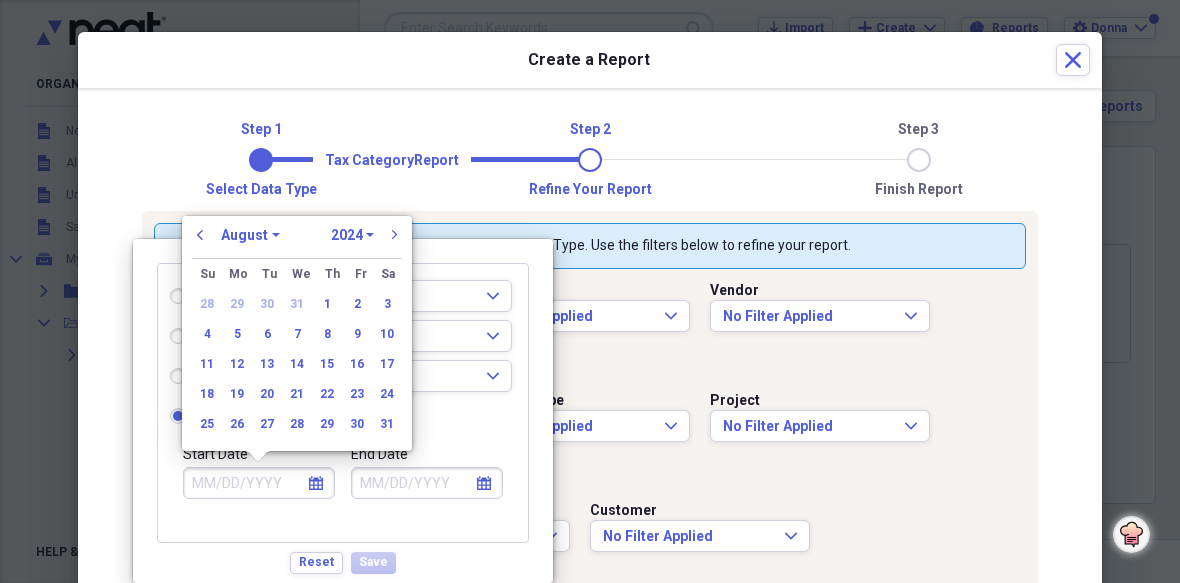 click on "January February March April May June July August September October November December" at bounding box center (250, 235) 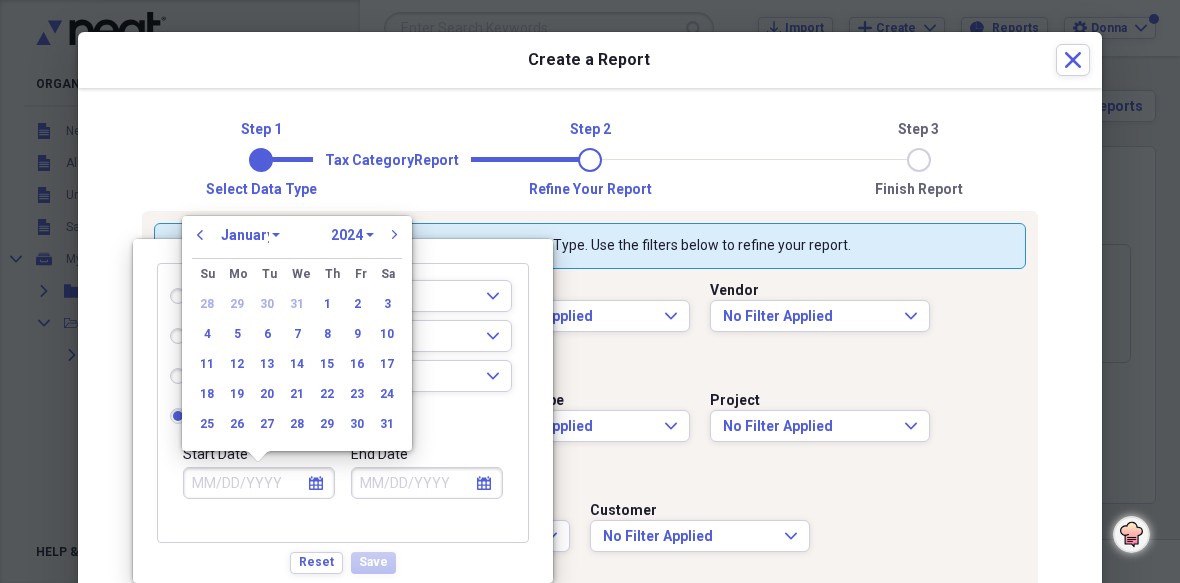 click on "January February March April May June July August September October November December" at bounding box center (250, 235) 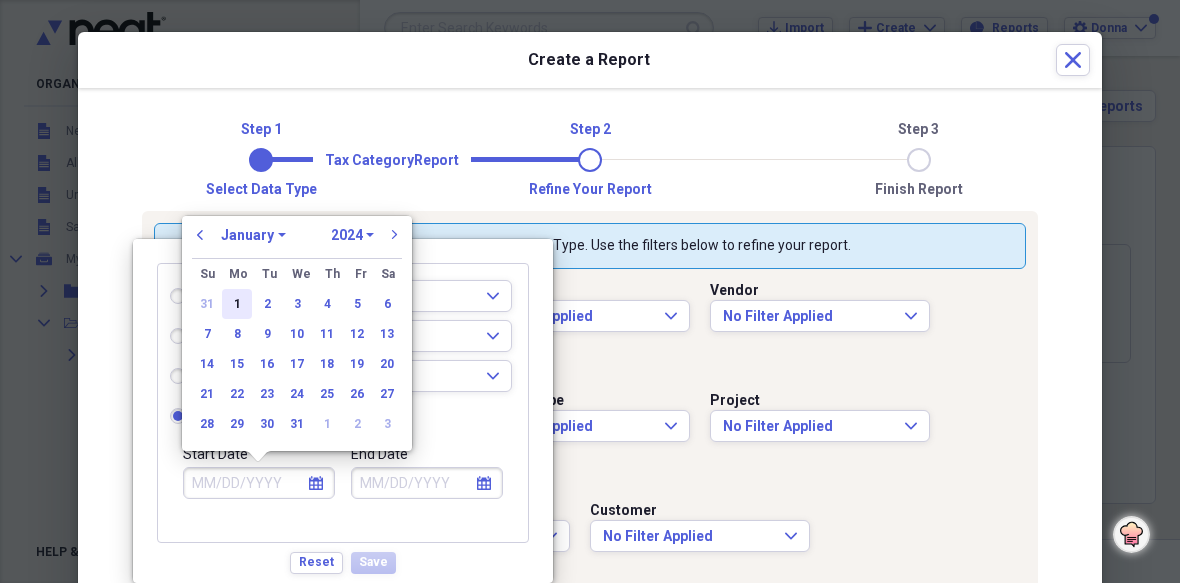 click on "1" at bounding box center (237, 304) 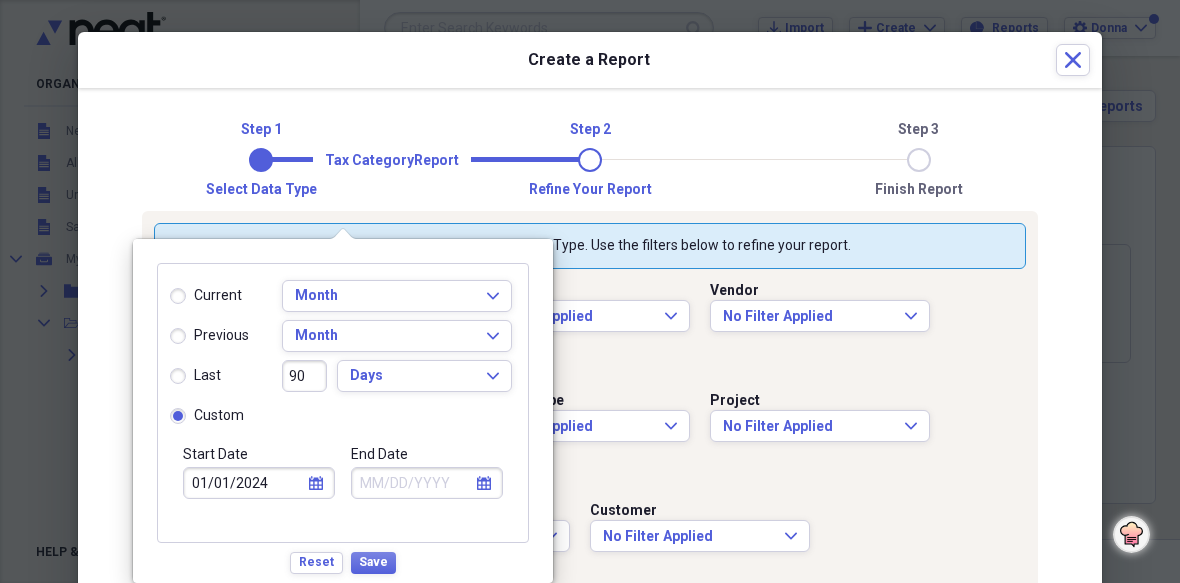 click 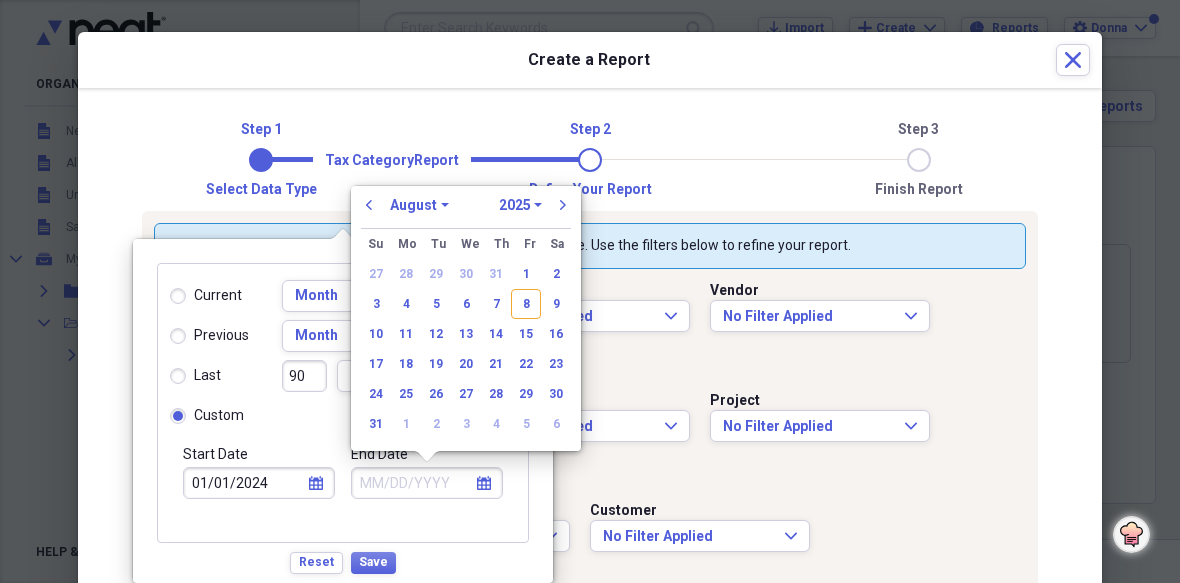 click on "1970 1971 1972 1973 1974 1975 1976 1977 1978 1979 1980 1981 1982 1983 1984 1985 1986 1987 1988 1989 1990 1991 1992 1993 1994 1995 1996 1997 1998 1999 2000 2001 2002 2003 2004 2005 2006 2007 2008 2009 2010 2011 2012 2013 2014 2015 2016 2017 2018 2019 2020 2021 2022 2023 2024 2025 2026 2027 2028 2029 2030 2031 2032 2033 2034 2035" at bounding box center (520, 205) 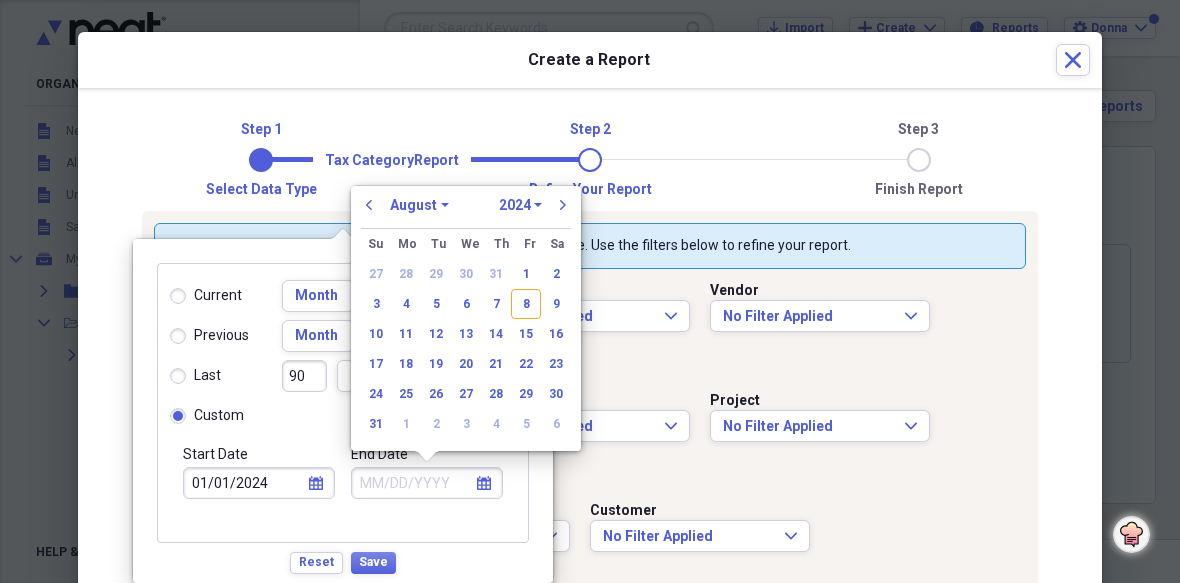 click on "1970 1971 1972 1973 1974 1975 1976 1977 1978 1979 1980 1981 1982 1983 1984 1985 1986 1987 1988 1989 1990 1991 1992 1993 1994 1995 1996 1997 1998 1999 2000 2001 2002 2003 2004 2005 2006 2007 2008 2009 2010 2011 2012 2013 2014 2015 2016 2017 2018 2019 2020 2021 2022 2023 2024 2025 2026 2027 2028 2029 2030 2031 2032 2033 2034 2035" at bounding box center (520, 205) 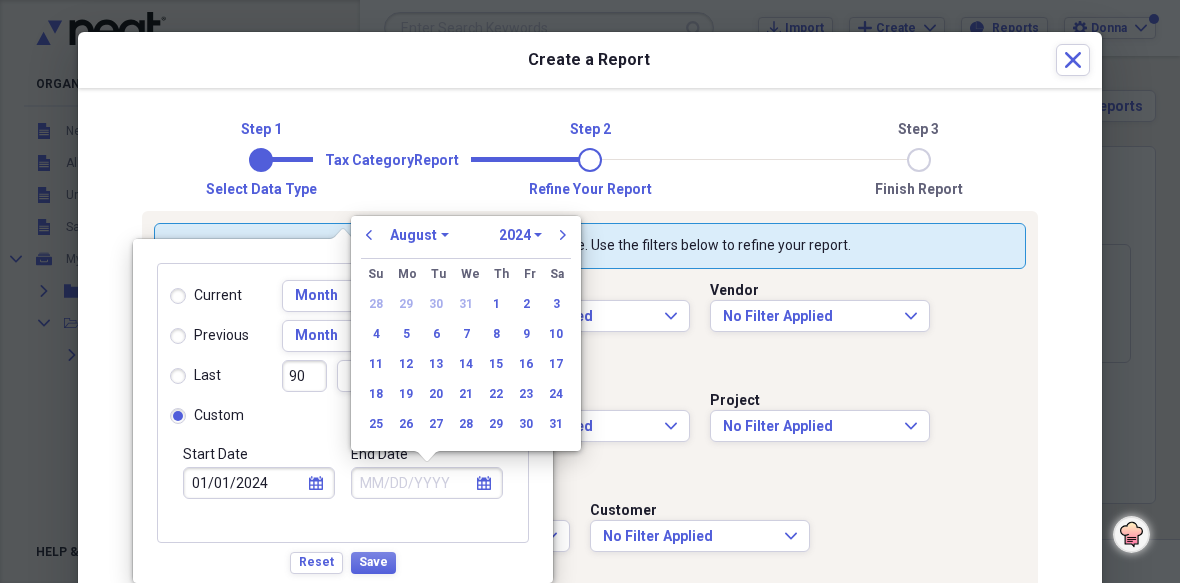 click on "January February March April May June July August September October November December" at bounding box center (419, 235) 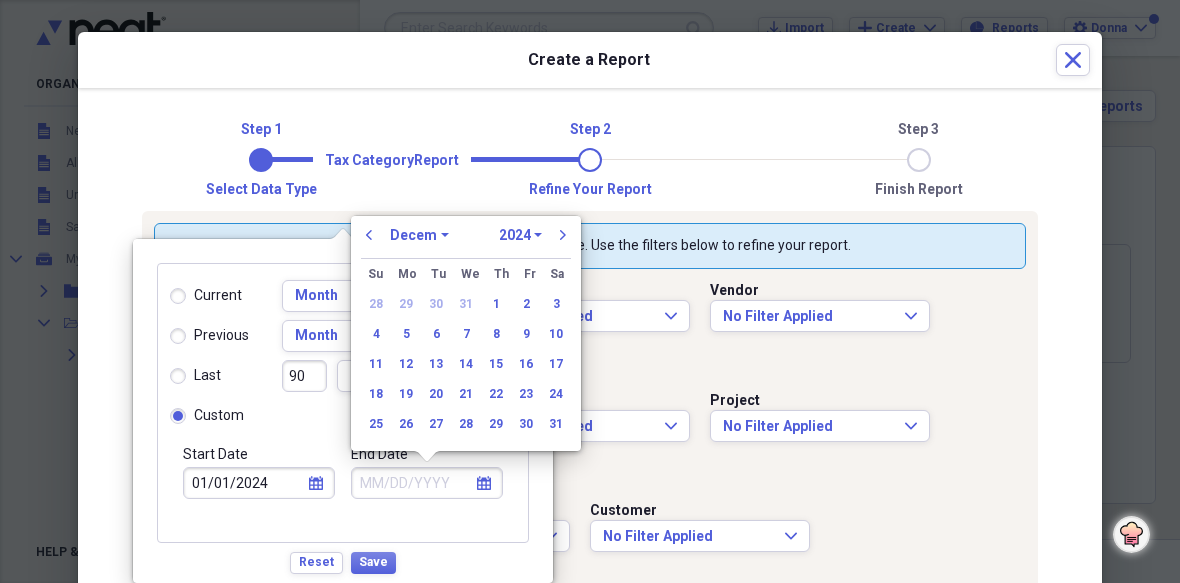 click on "January February March April May June July August September October November December" at bounding box center (419, 235) 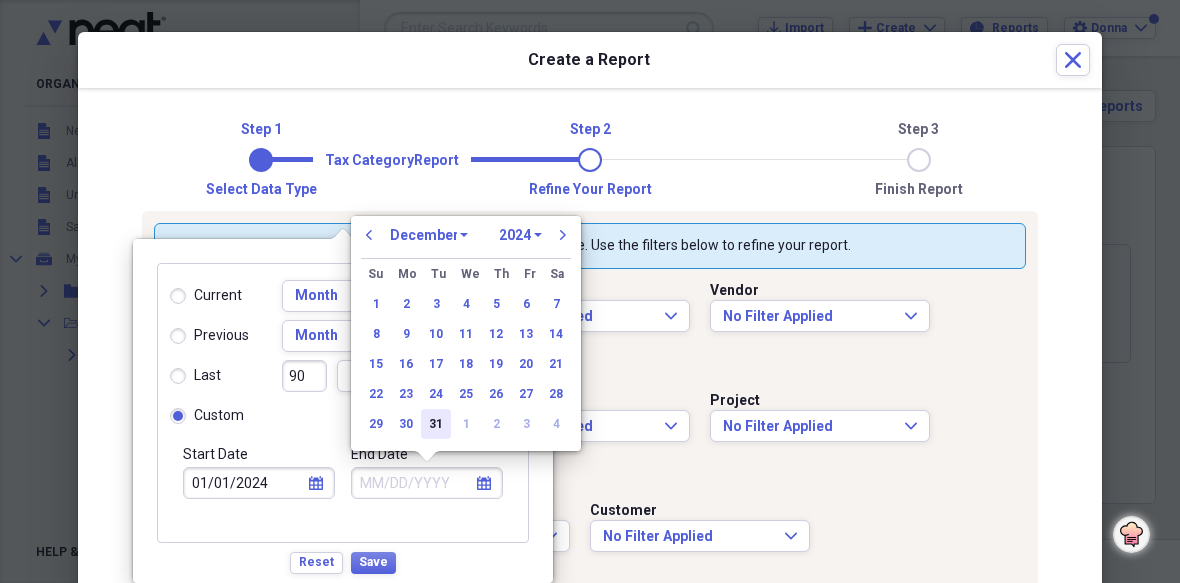 click on "31" at bounding box center (436, 424) 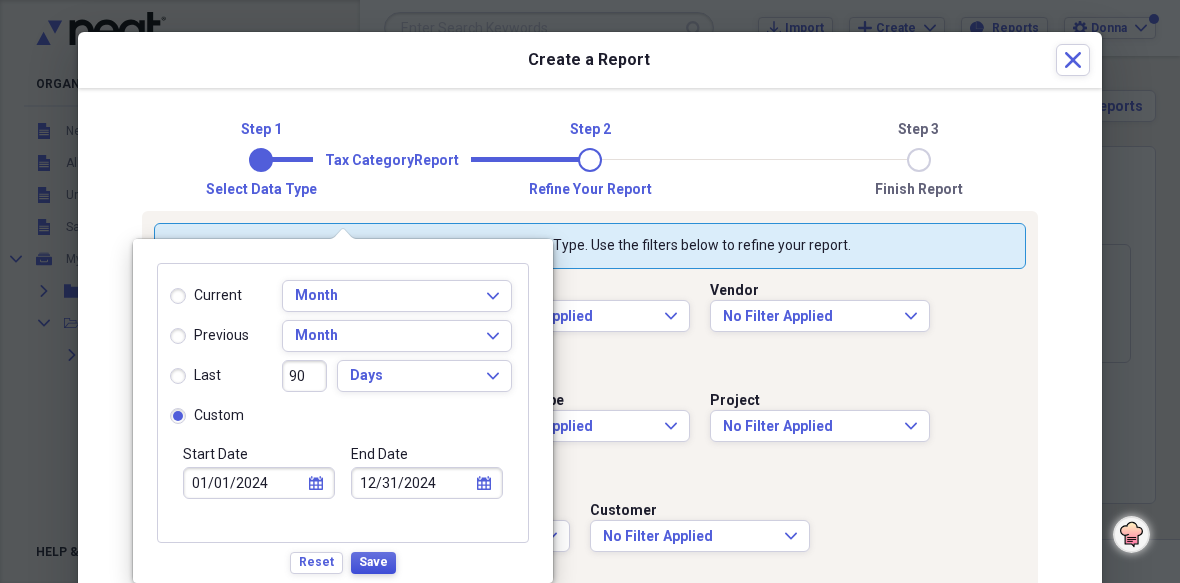 click on "Save" at bounding box center (373, 562) 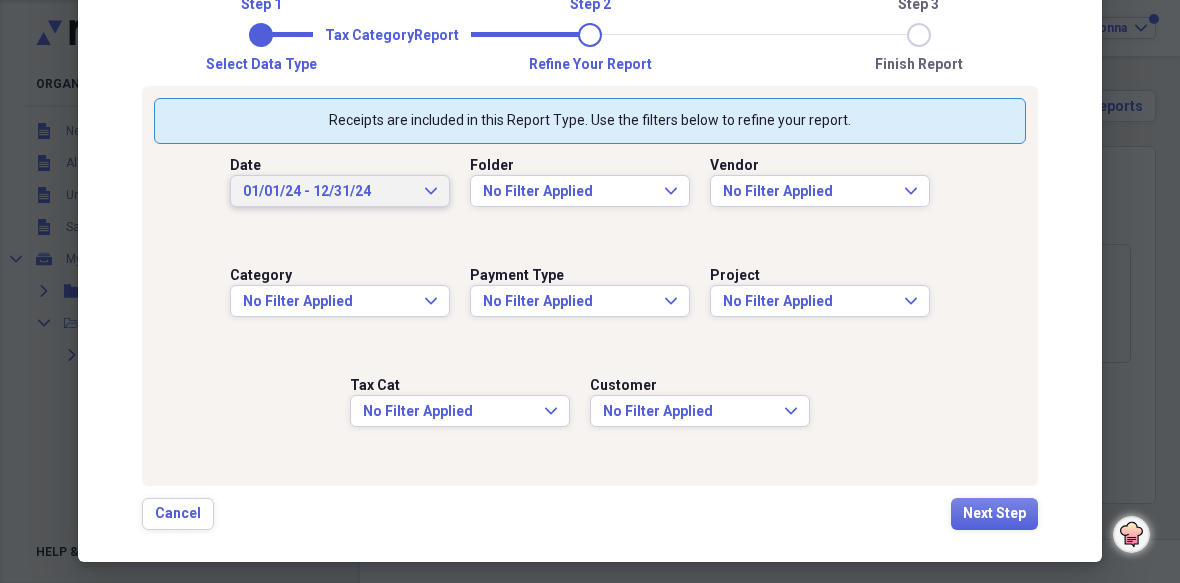 scroll, scrollTop: 136, scrollLeft: 0, axis: vertical 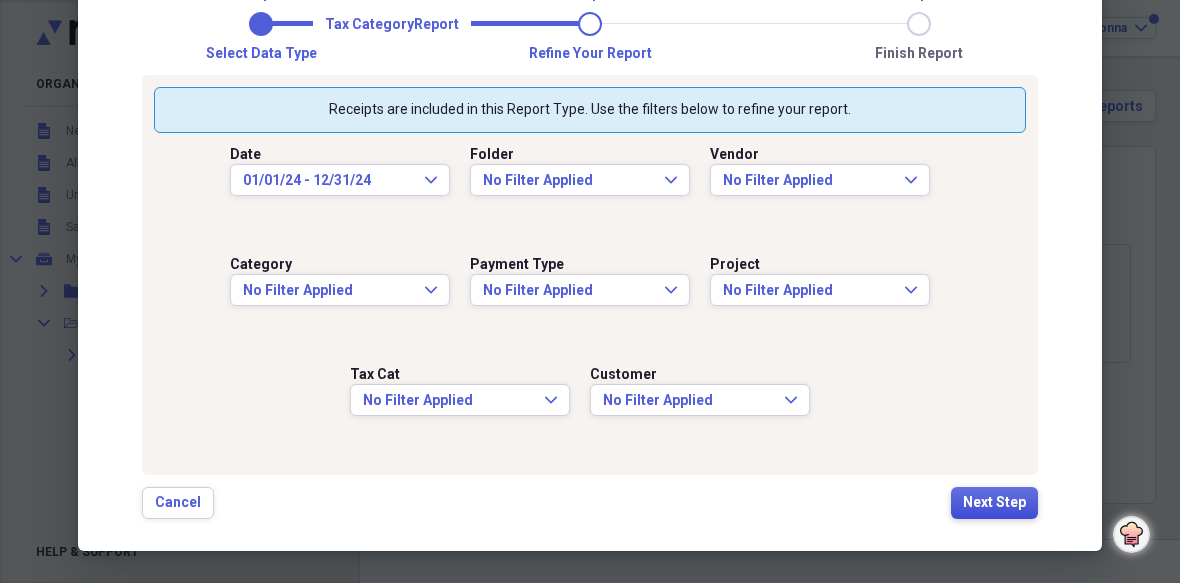 click on "Next Step" at bounding box center [994, 503] 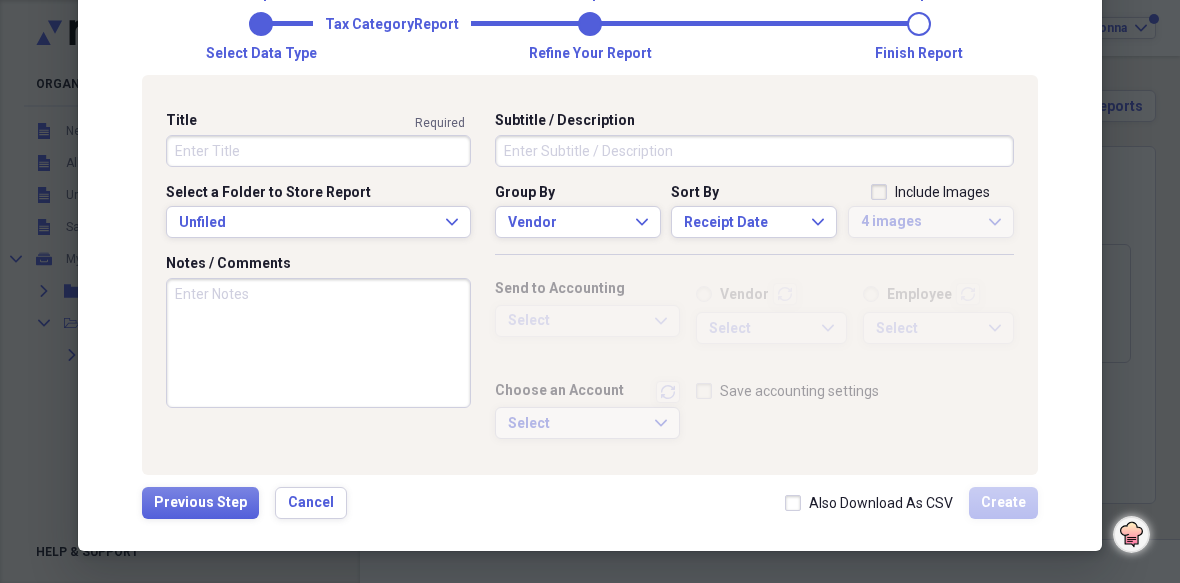 click on "Title" at bounding box center (318, 151) 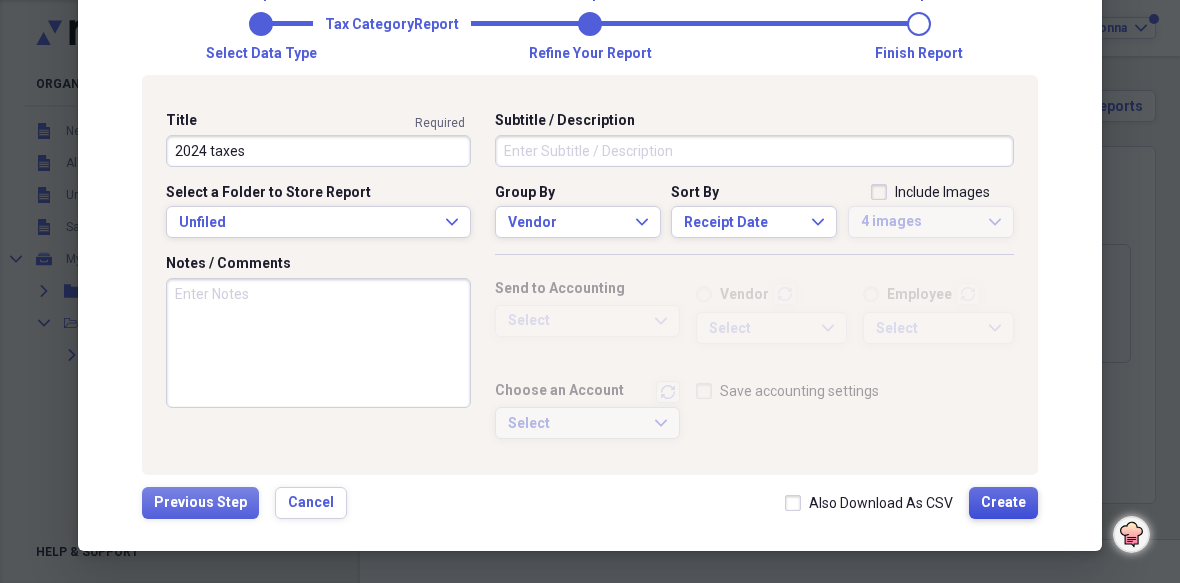 type on "2024 taxes" 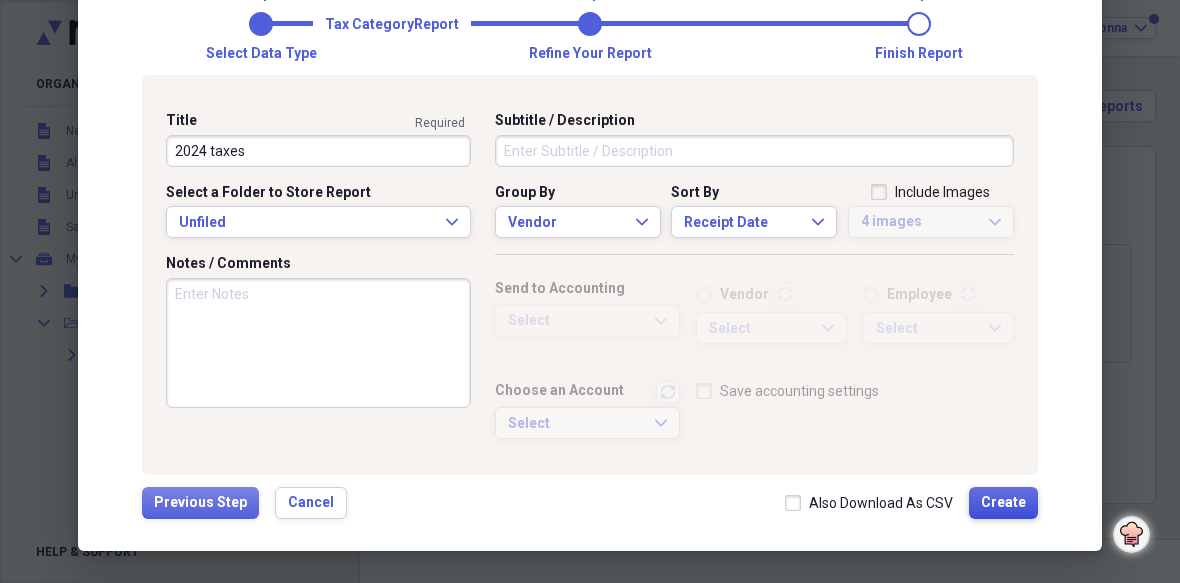 click on "Create" at bounding box center [1003, 503] 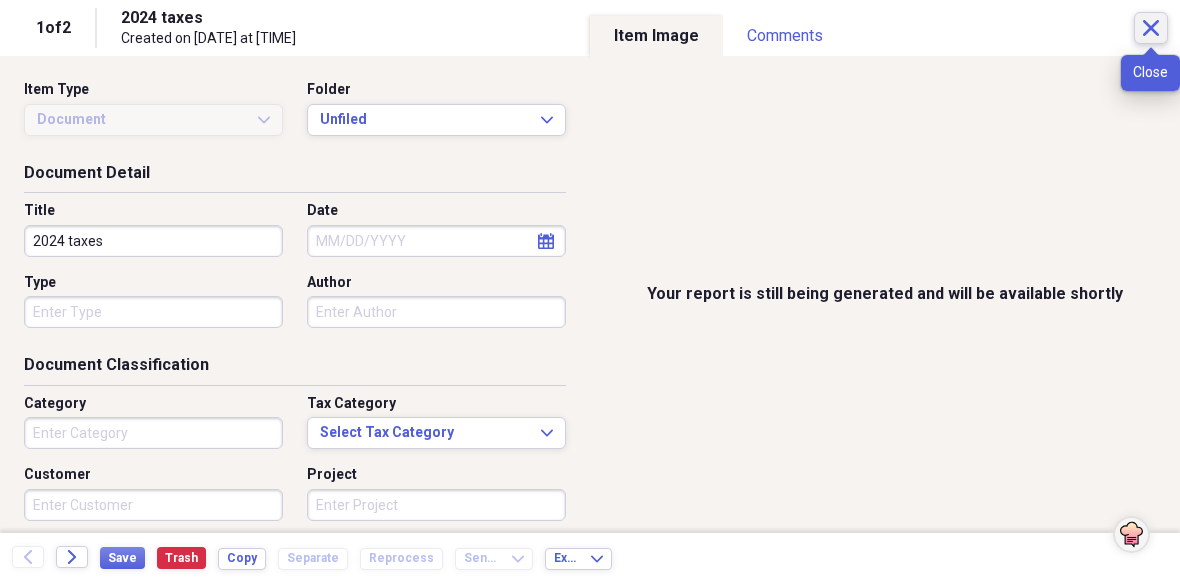 click 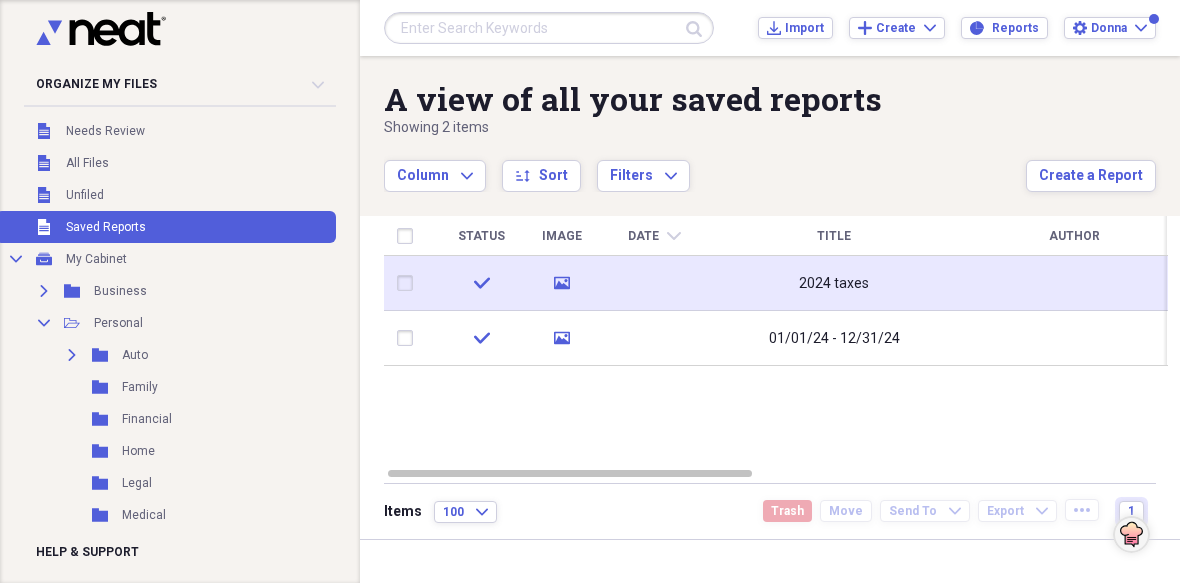 click on "2024 taxes" at bounding box center (834, 284) 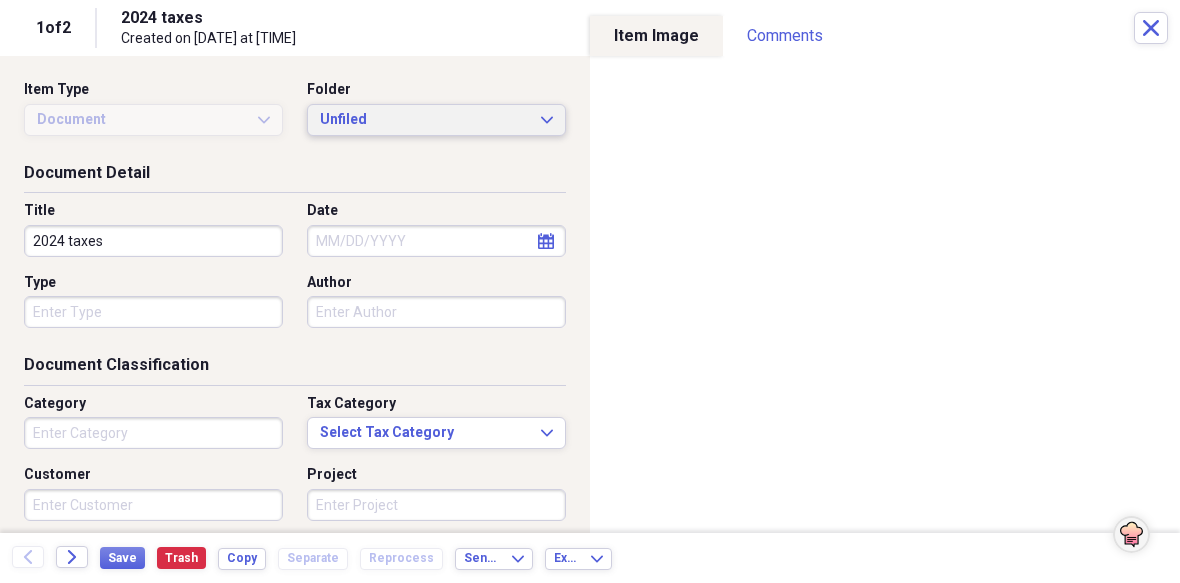 click on "Unfiled" at bounding box center [424, 120] 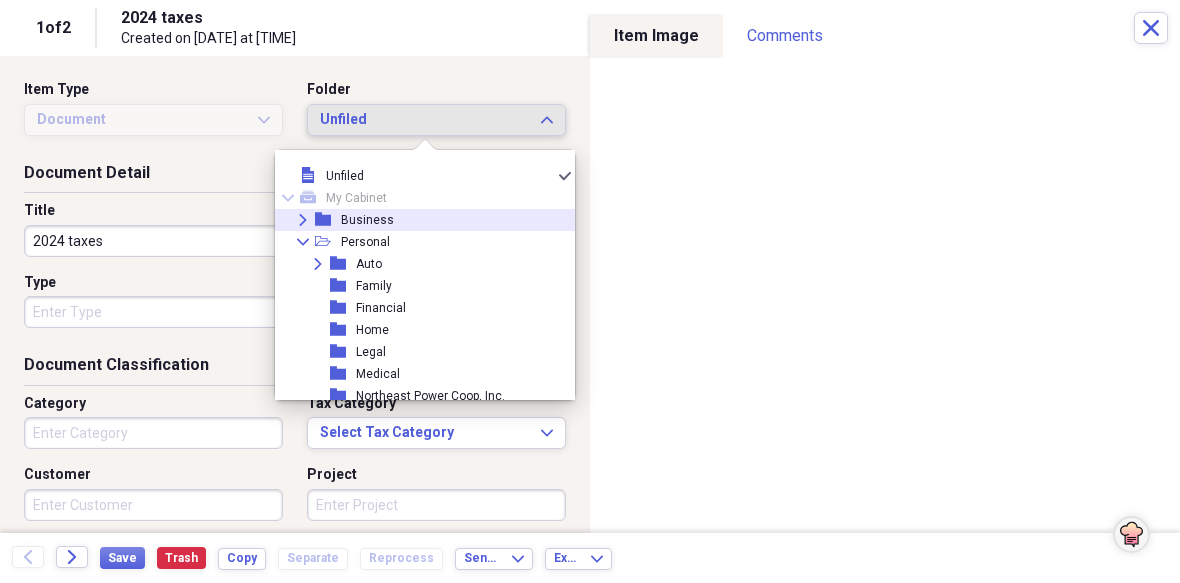 click on "Business" at bounding box center [367, 220] 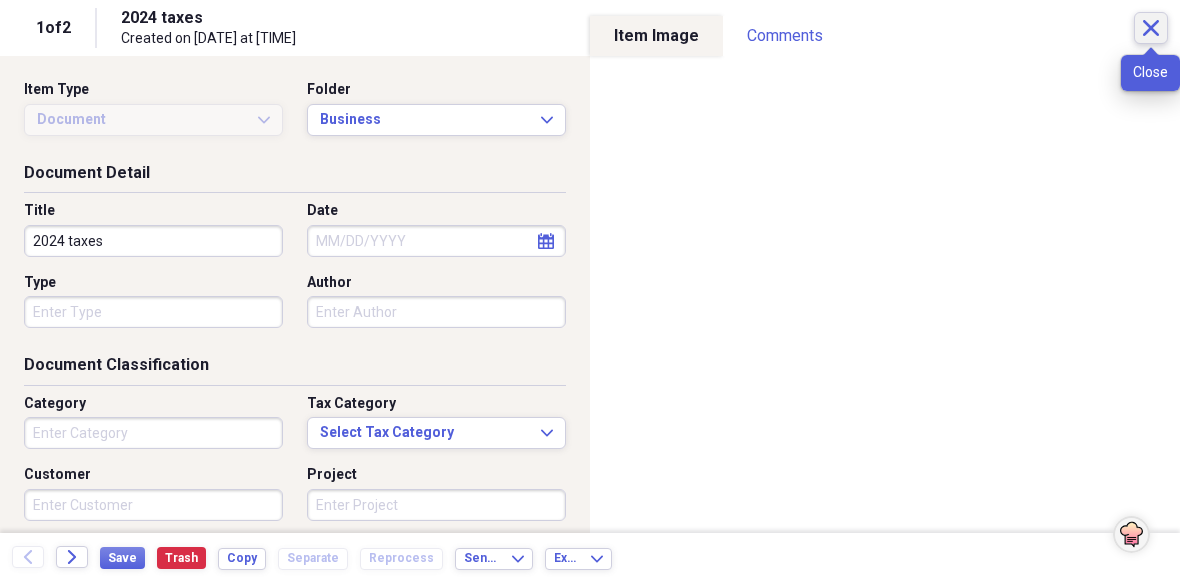 click on "Close" 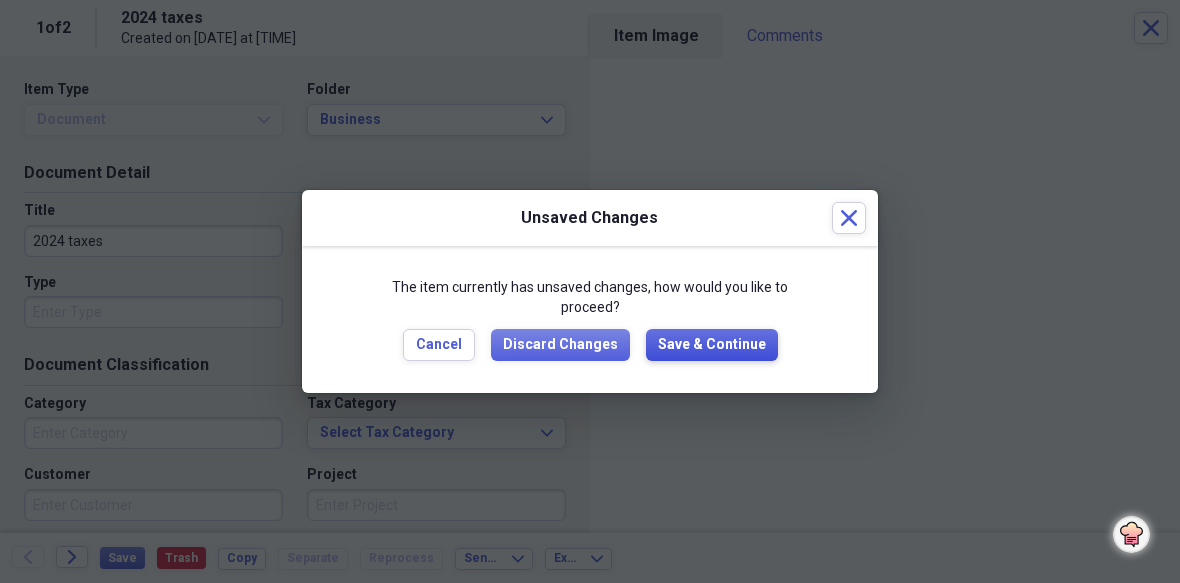 click on "Save & Continue" at bounding box center [712, 345] 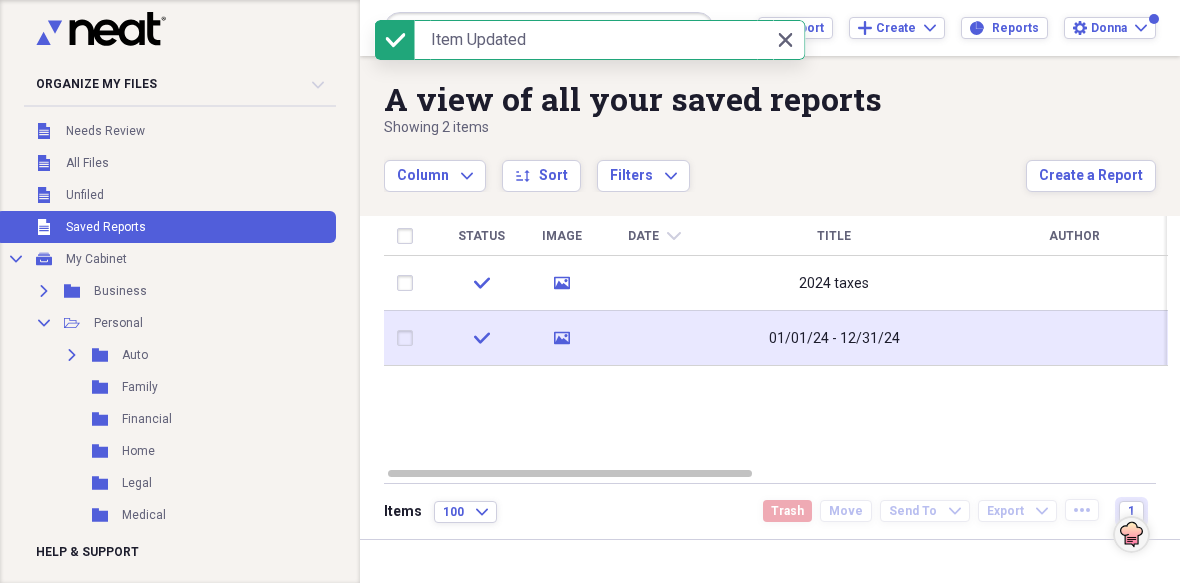 click at bounding box center (654, 338) 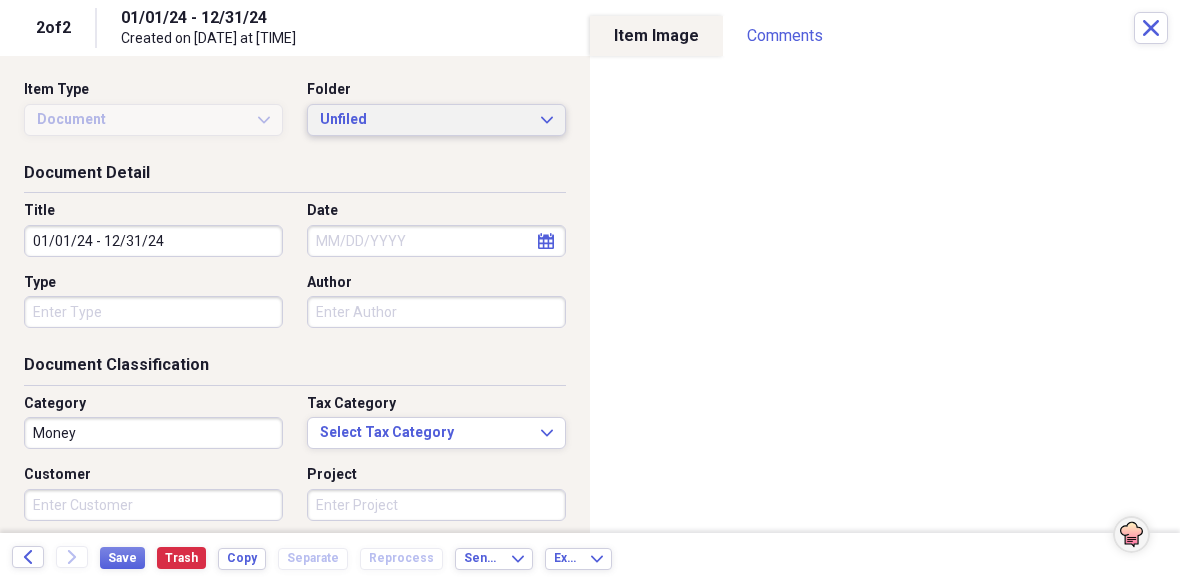 click on "Unfiled" at bounding box center [424, 120] 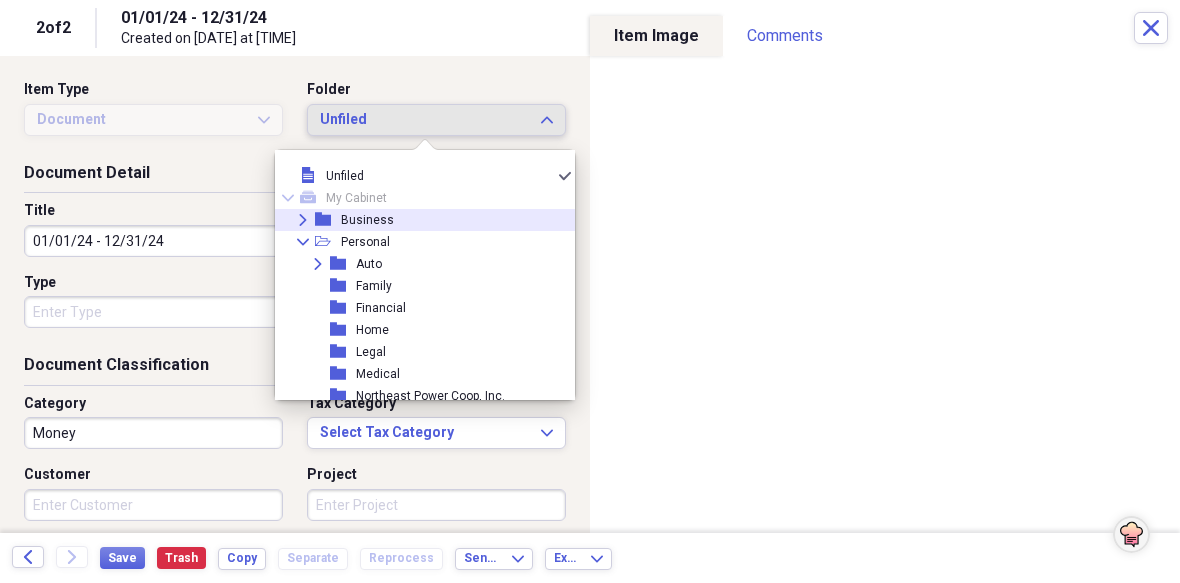 click on "Expand folder Business" at bounding box center (417, 220) 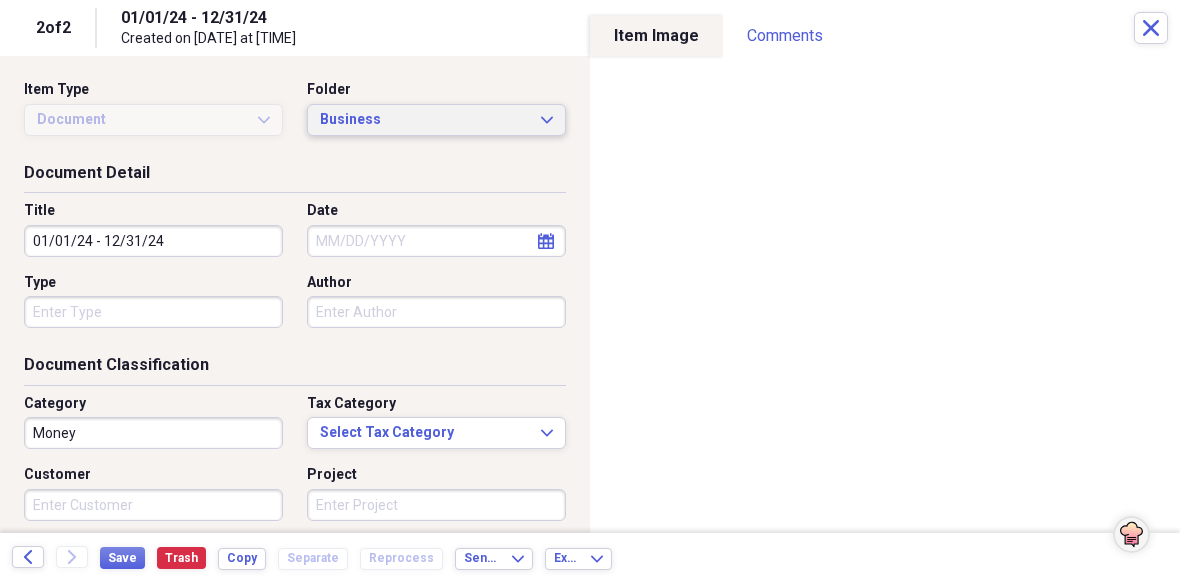 click on "Business" at bounding box center (424, 120) 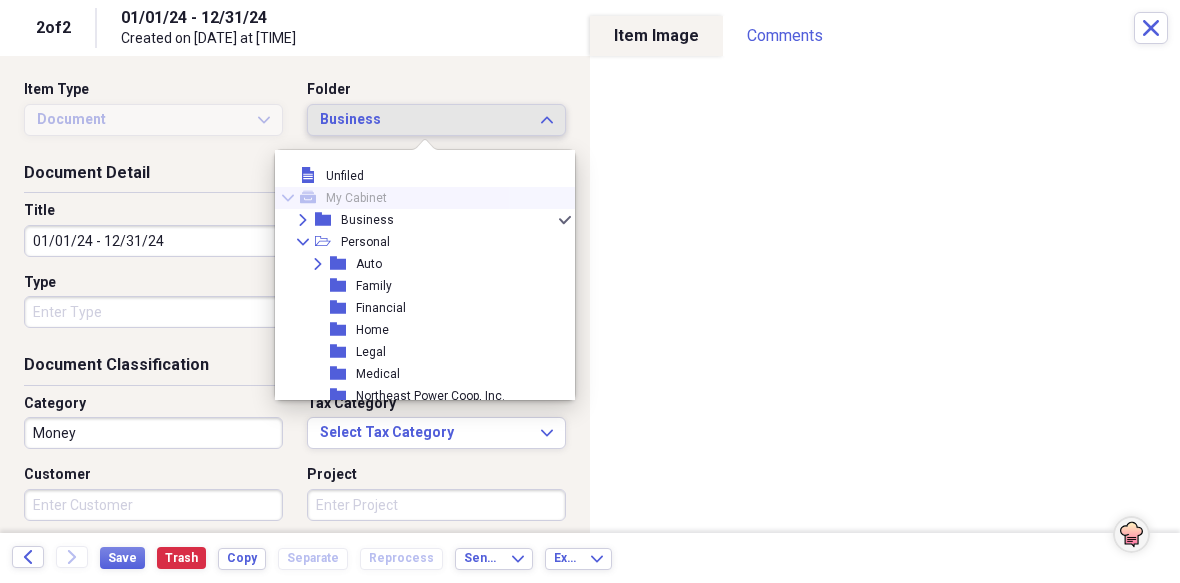 click on "My Cabinet" at bounding box center [356, 198] 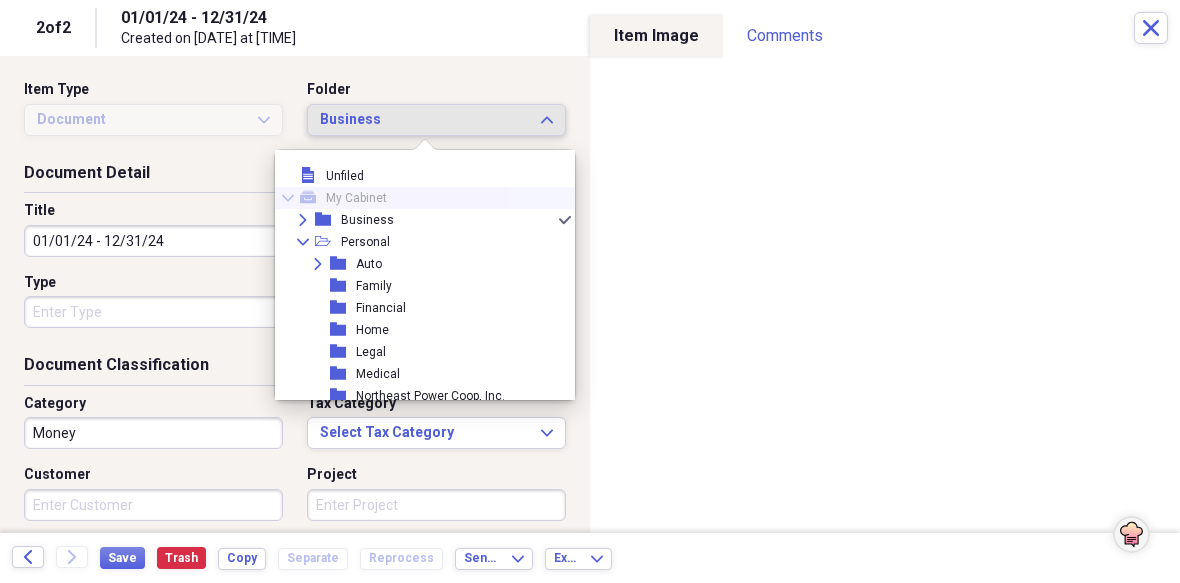 click on "My Cabinet" at bounding box center [356, 198] 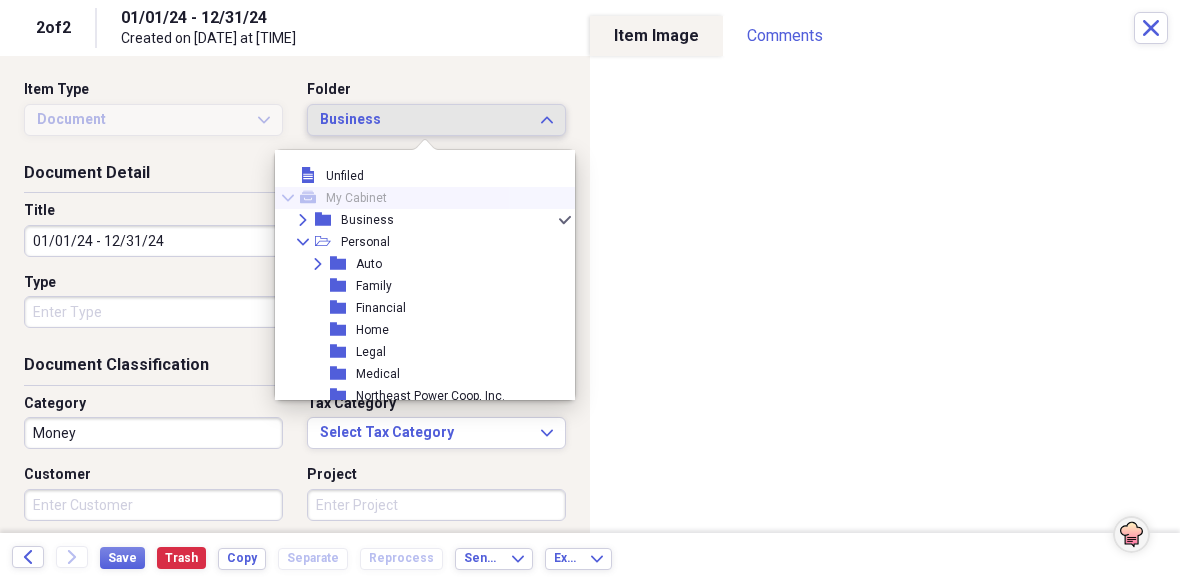 click on "mycabinet" 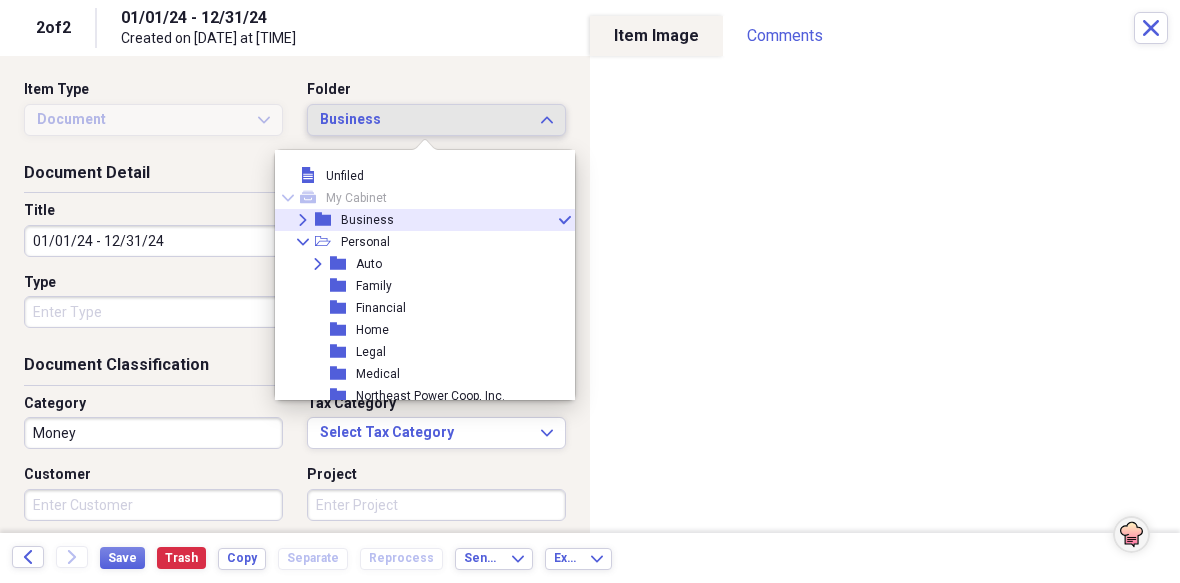 click on "Business" at bounding box center [367, 220] 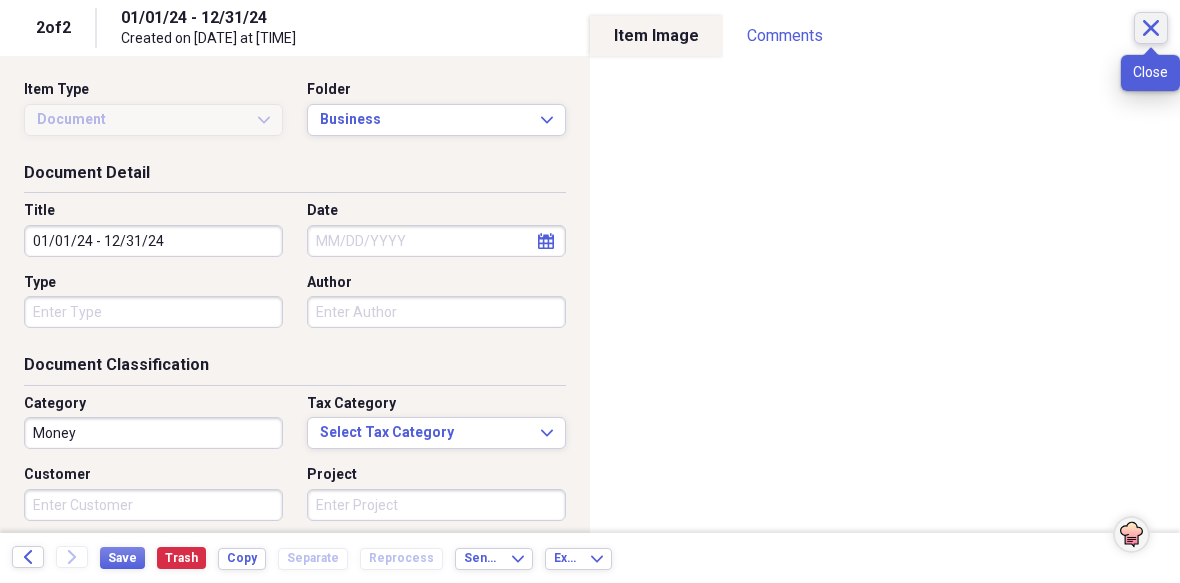 click on "Close" 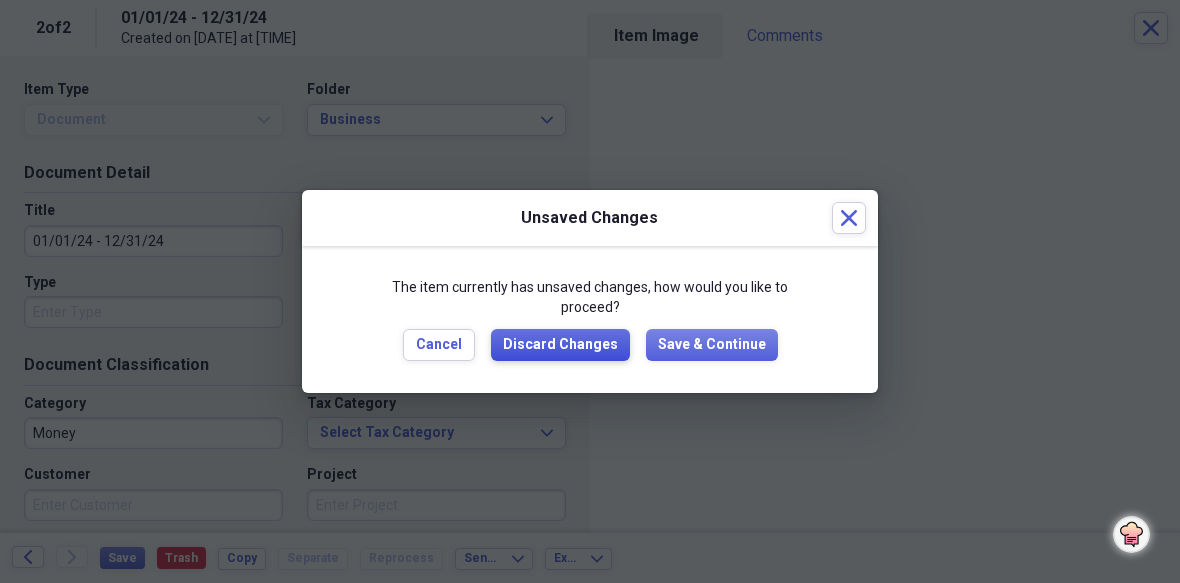 click on "Discard Changes" at bounding box center [560, 345] 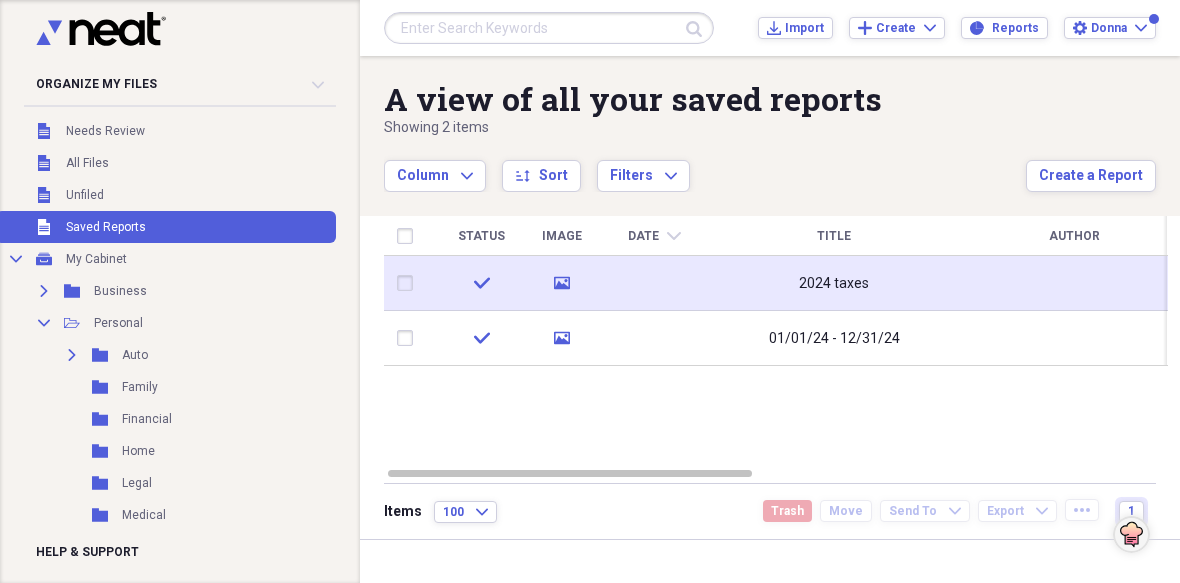 click at bounding box center (654, 283) 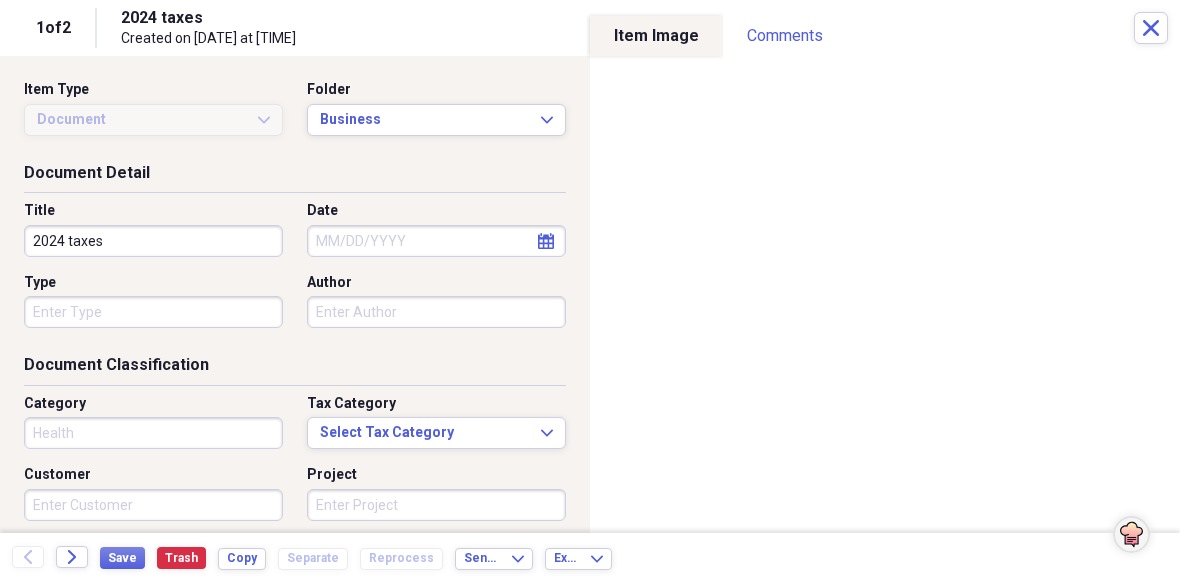 type on "Health" 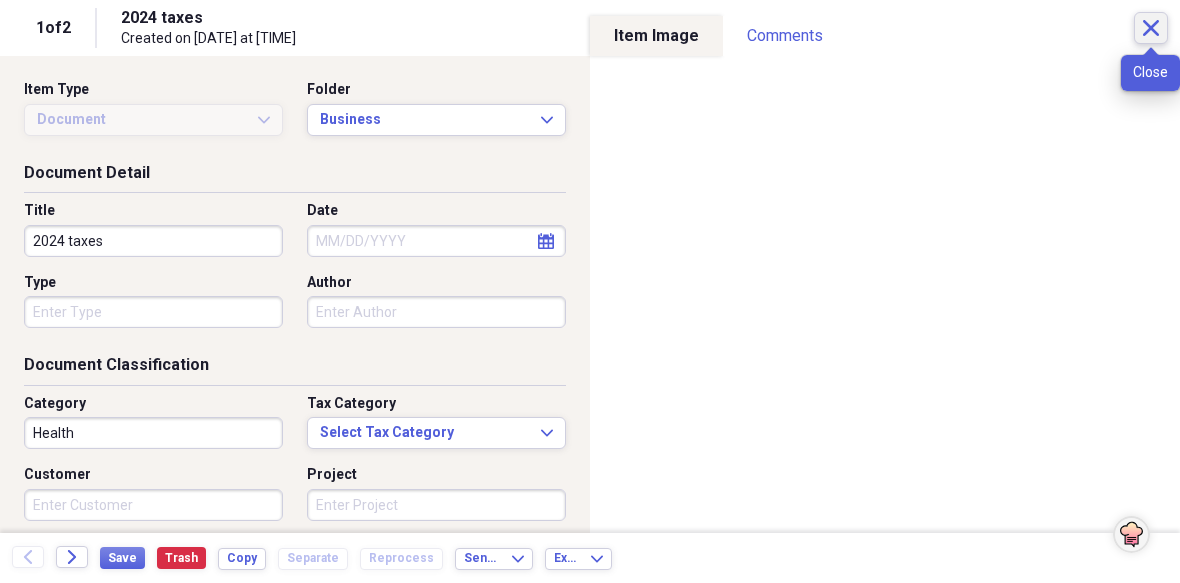 click on "Close" 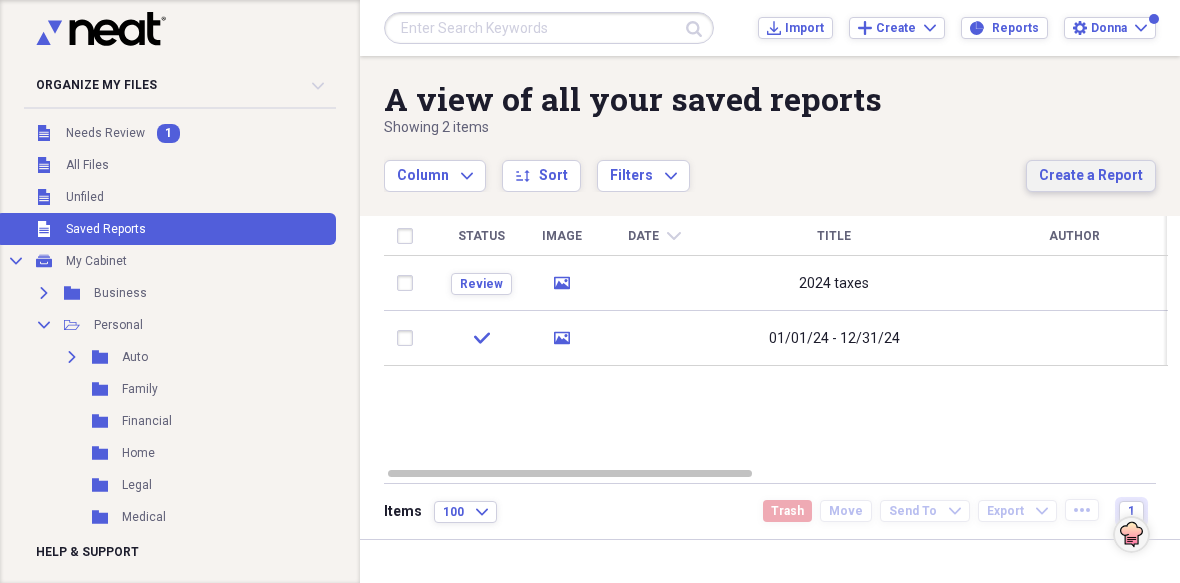 click on "Create a Report" at bounding box center (1091, 176) 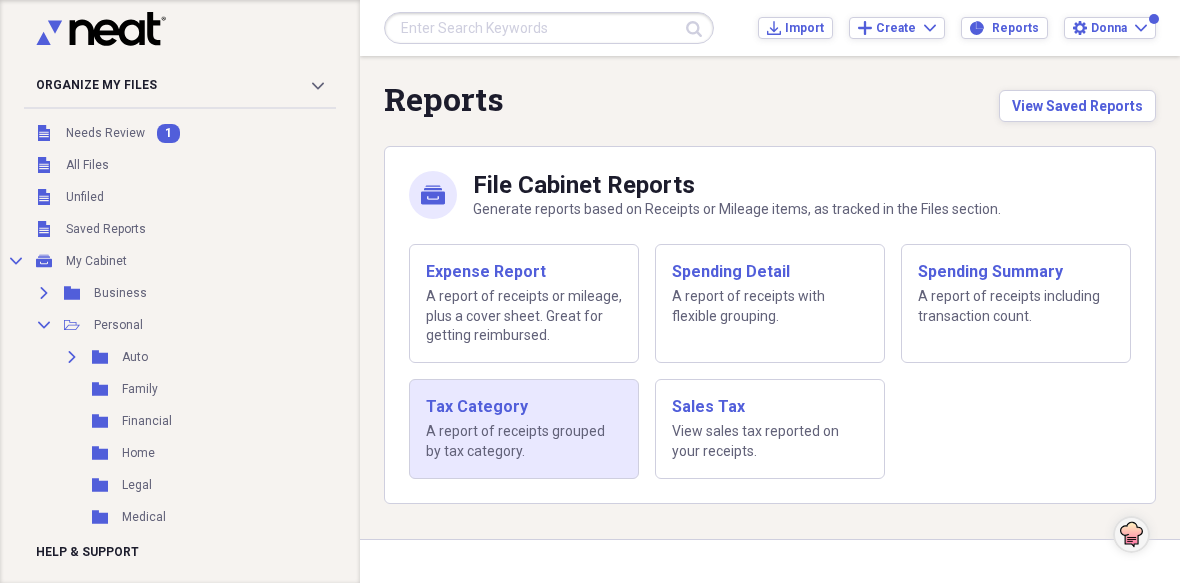 click on "Tax Category A report of receipts grouped by tax category." at bounding box center (524, 429) 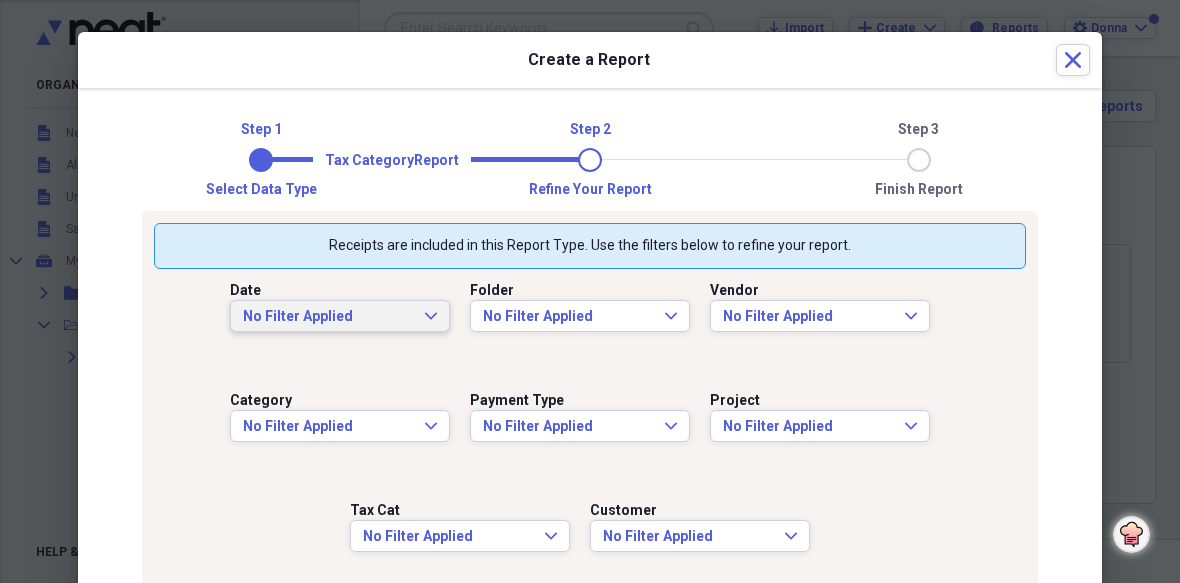 click on "Expand" 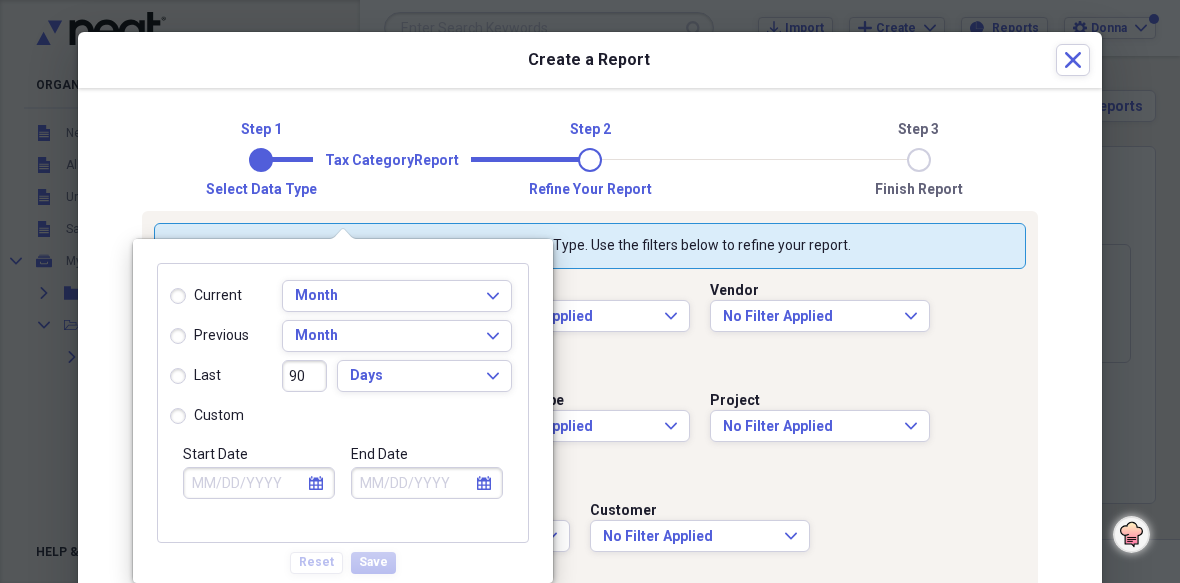 drag, startPoint x: 175, startPoint y: 411, endPoint x: 200, endPoint y: 435, distance: 34.655445 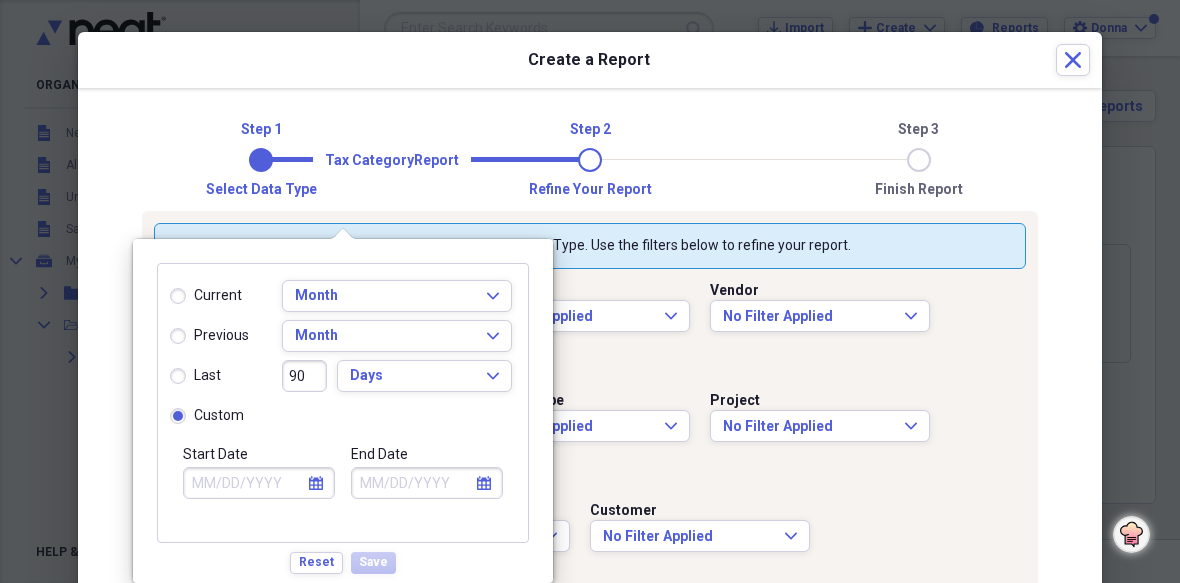 click on "calendar" 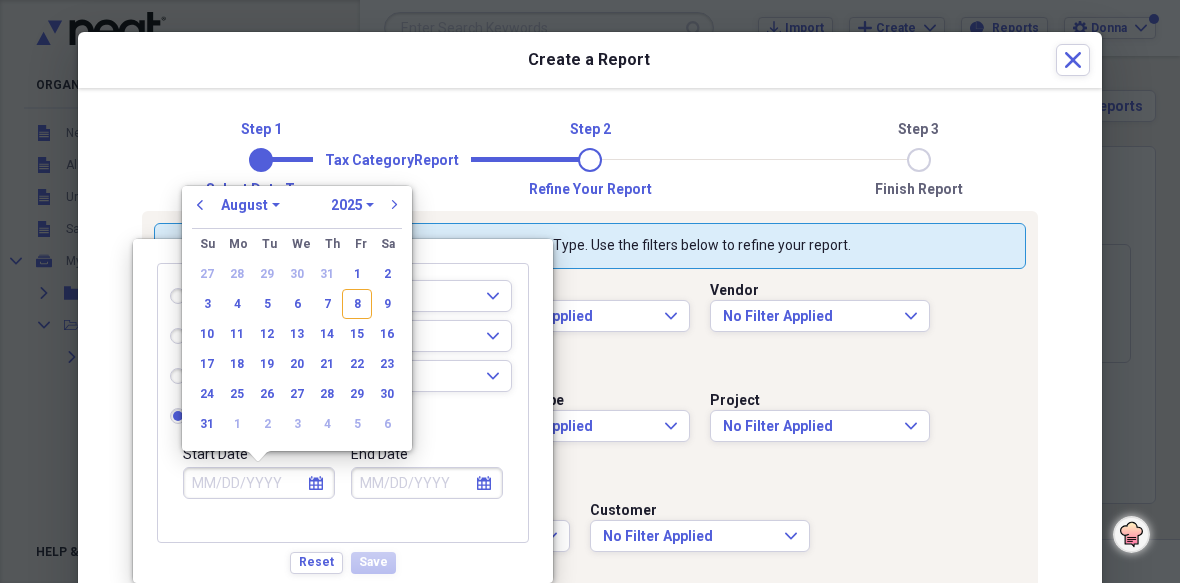 click on "1970 1971 1972 1973 1974 1975 1976 1977 1978 1979 1980 1981 1982 1983 1984 1985 1986 1987 1988 1989 1990 1991 1992 1993 1994 1995 1996 1997 1998 1999 2000 2001 2002 2003 2004 2005 2006 2007 2008 2009 2010 2011 2012 2013 2014 2015 2016 2017 2018 2019 2020 2021 2022 2023 2024 2025 2026 2027 2028 2029 2030 2031 2032 2033 2034 2035" at bounding box center (352, 205) 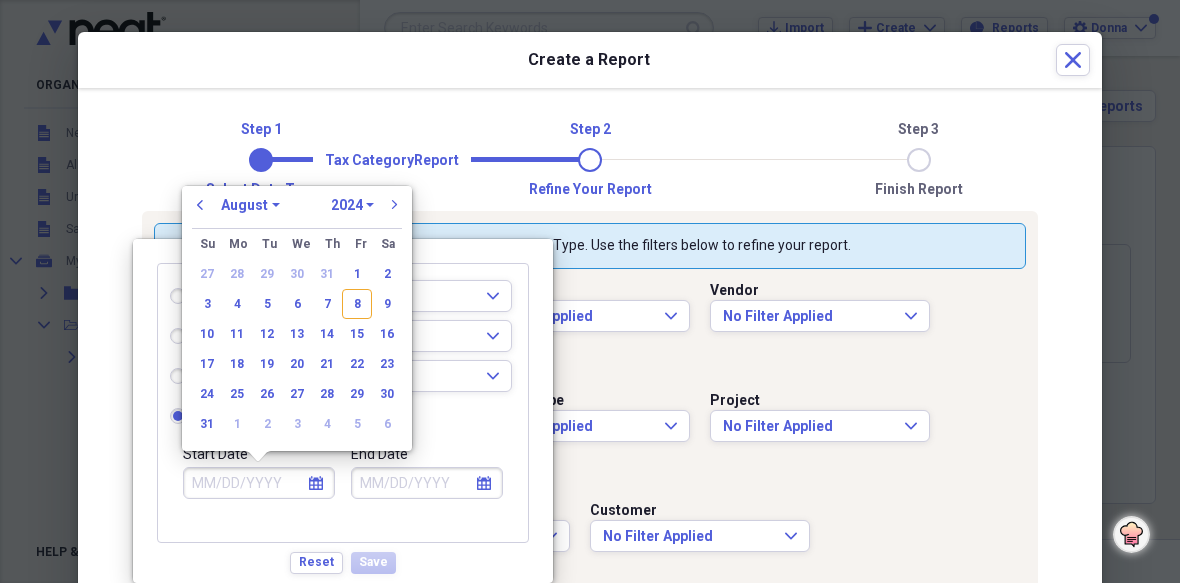 click on "1970 1971 1972 1973 1974 1975 1976 1977 1978 1979 1980 1981 1982 1983 1984 1985 1986 1987 1988 1989 1990 1991 1992 1993 1994 1995 1996 1997 1998 1999 2000 2001 2002 2003 2004 2005 2006 2007 2008 2009 2010 2011 2012 2013 2014 2015 2016 2017 2018 2019 2020 2021 2022 2023 2024 2025 2026 2027 2028 2029 2030 2031 2032 2033 2034 2035" at bounding box center [352, 205] 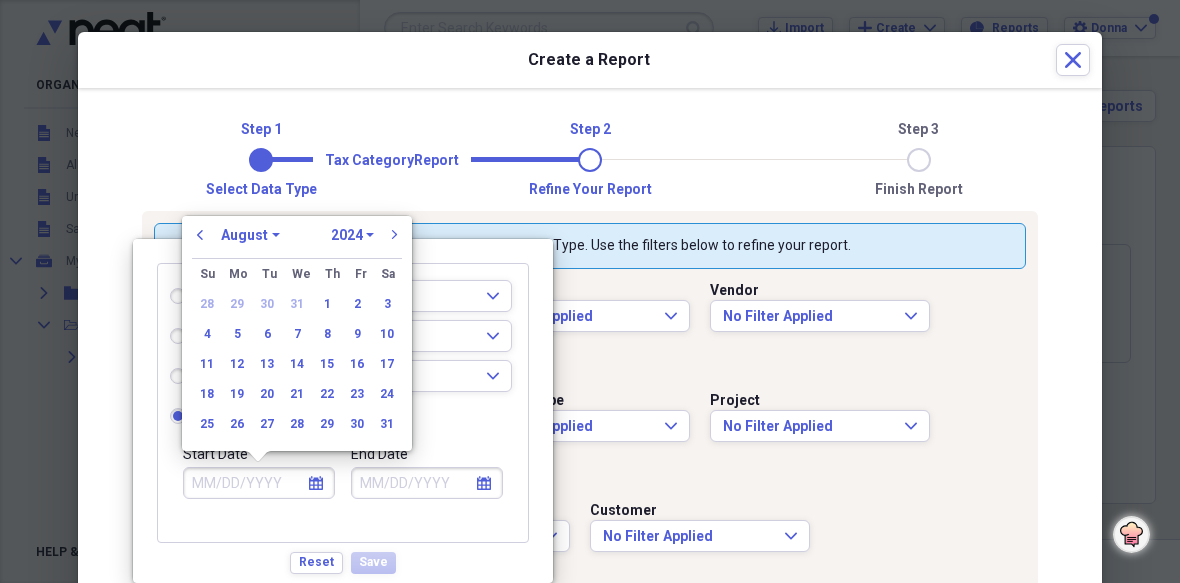 click on "January February March April May June July August September October November December" at bounding box center (250, 235) 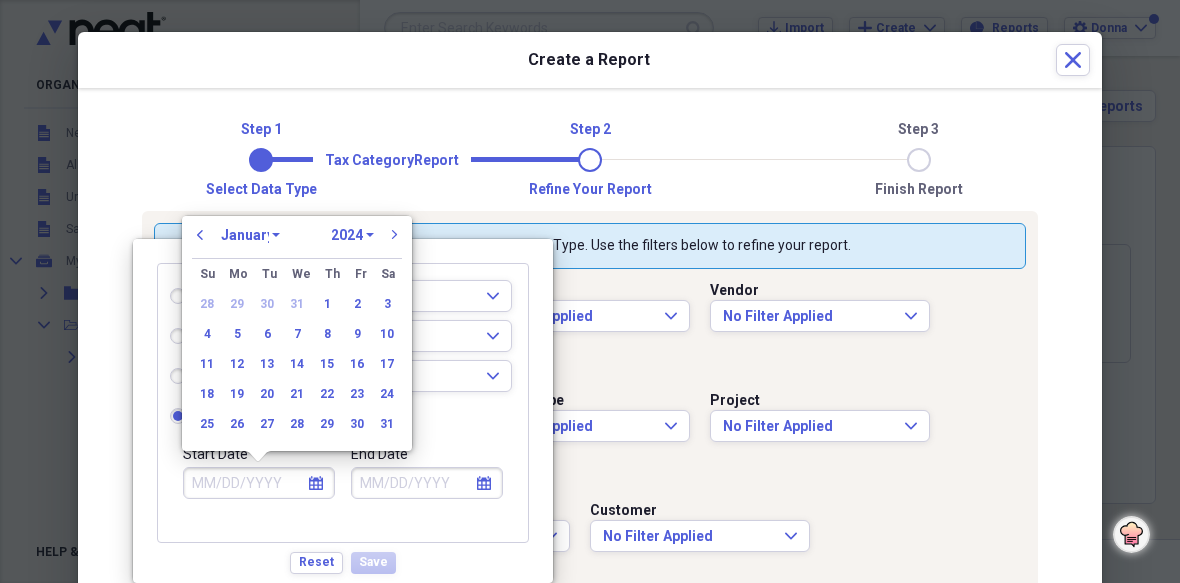 click on "January February March April May June July August September October November December" at bounding box center [250, 235] 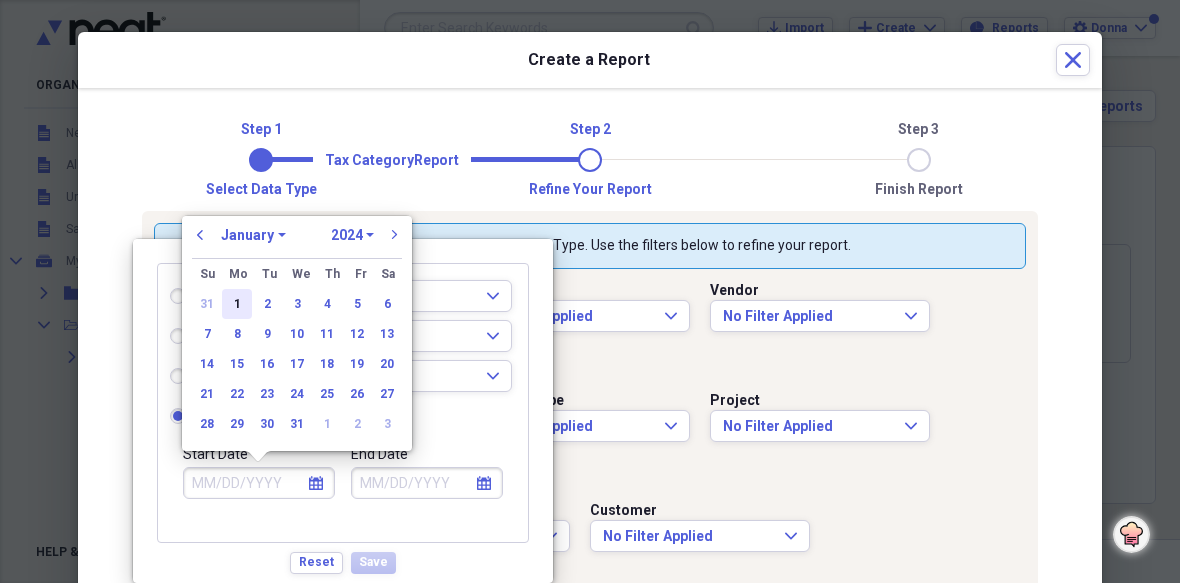 click on "1" at bounding box center (237, 304) 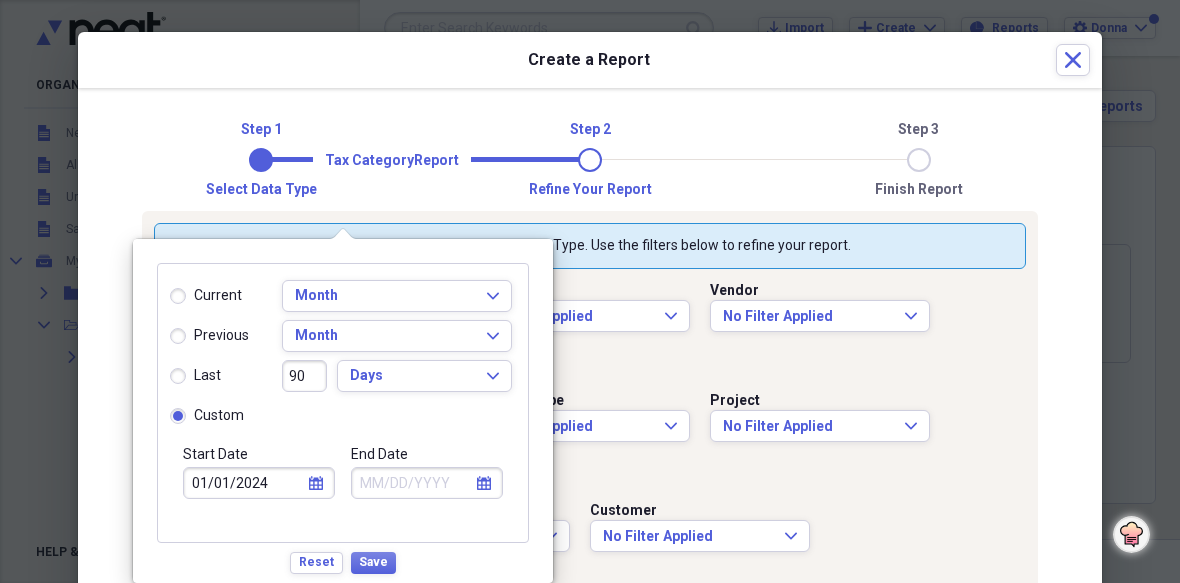 click 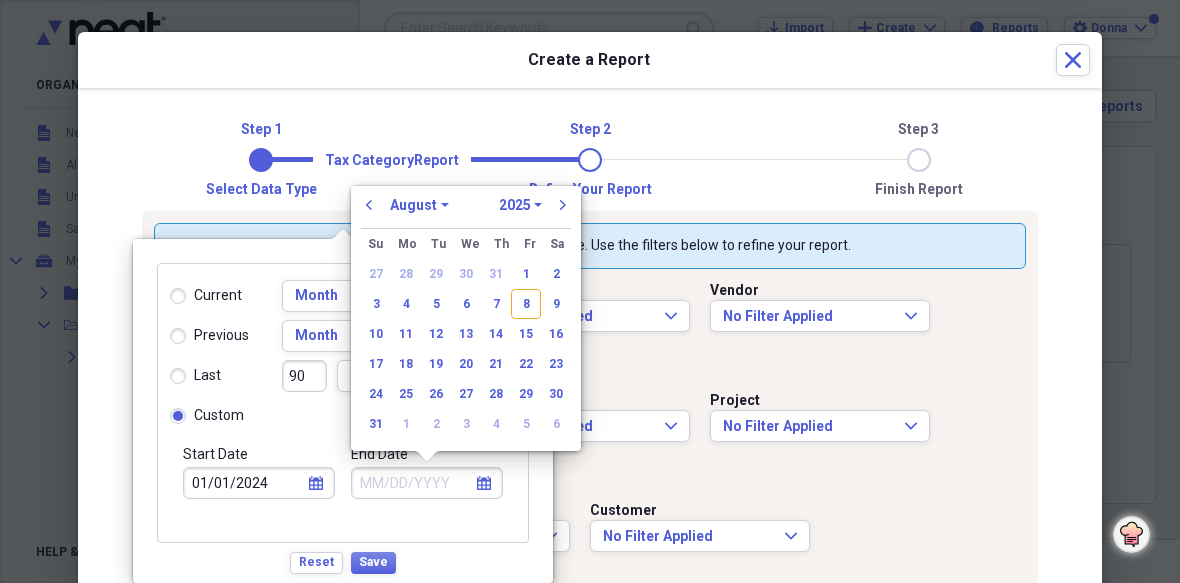 click on "1970 1971 1972 1973 1974 1975 1976 1977 1978 1979 1980 1981 1982 1983 1984 1985 1986 1987 1988 1989 1990 1991 1992 1993 1994 1995 1996 1997 1998 1999 2000 2001 2002 2003 2004 2005 2006 2007 2008 2009 2010 2011 2012 2013 2014 2015 2016 2017 2018 2019 2020 2021 2022 2023 2024 2025 2026 2027 2028 2029 2030 2031 2032 2033 2034 2035" at bounding box center [520, 205] 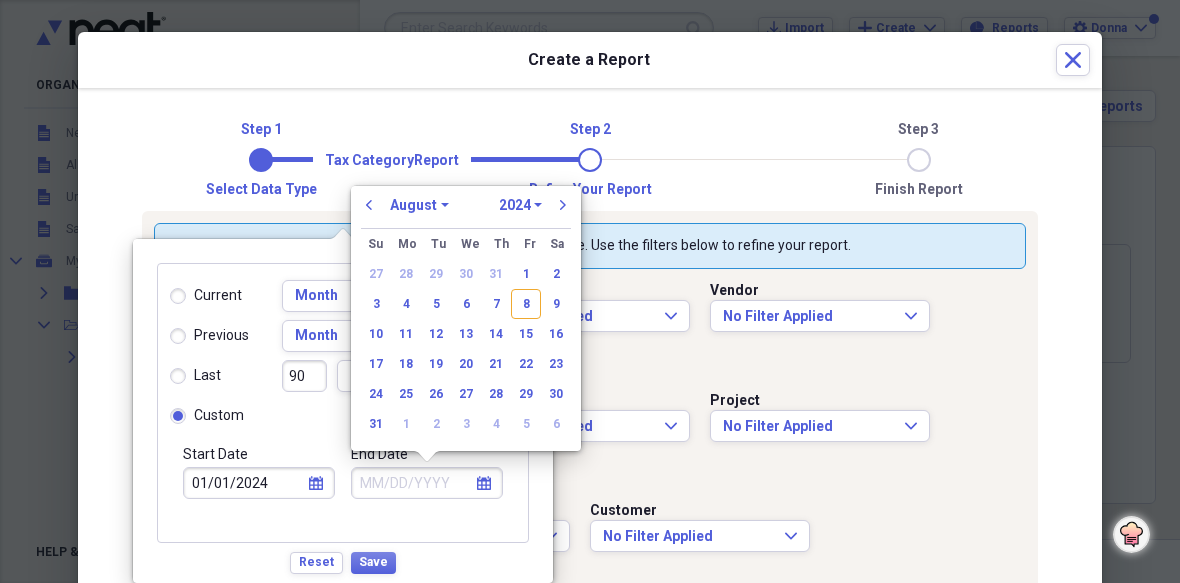 click on "1970 1971 1972 1973 1974 1975 1976 1977 1978 1979 1980 1981 1982 1983 1984 1985 1986 1987 1988 1989 1990 1991 1992 1993 1994 1995 1996 1997 1998 1999 2000 2001 2002 2003 2004 2005 2006 2007 2008 2009 2010 2011 2012 2013 2014 2015 2016 2017 2018 2019 2020 2021 2022 2023 2024 2025 2026 2027 2028 2029 2030 2031 2032 2033 2034 2035" at bounding box center (520, 205) 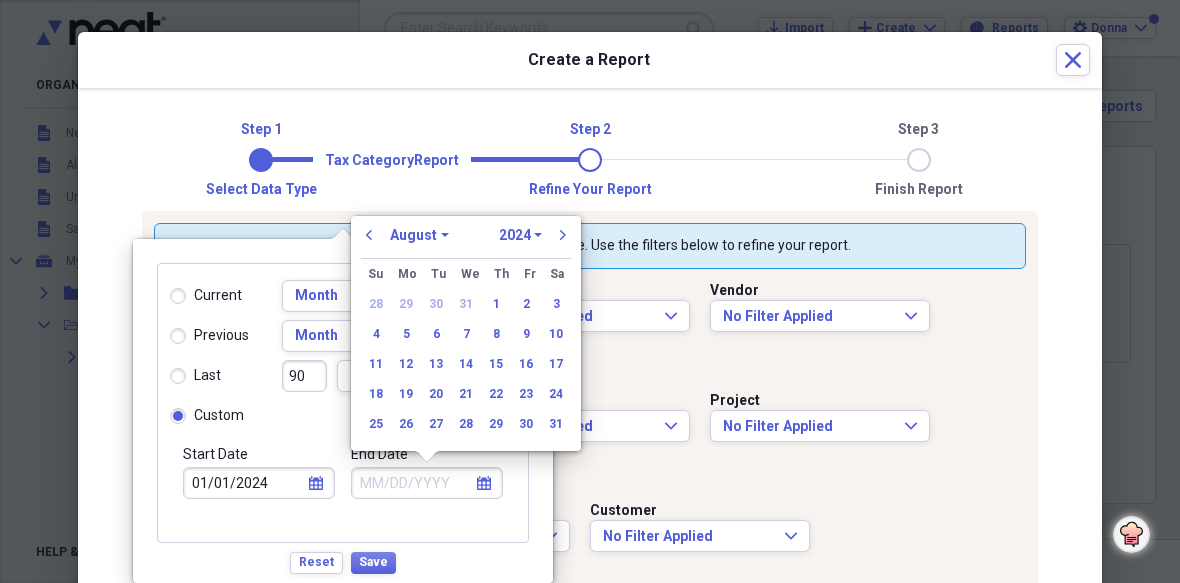 click on "January February March April May June July August September October November December" at bounding box center [419, 235] 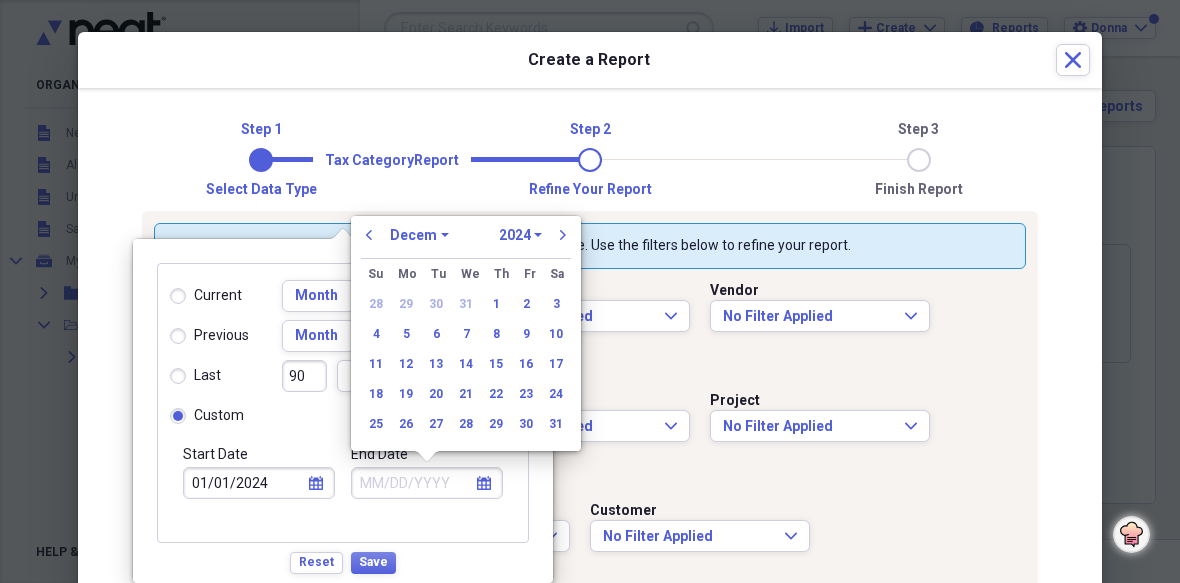click on "January February March April May June July August September October November December" at bounding box center (419, 235) 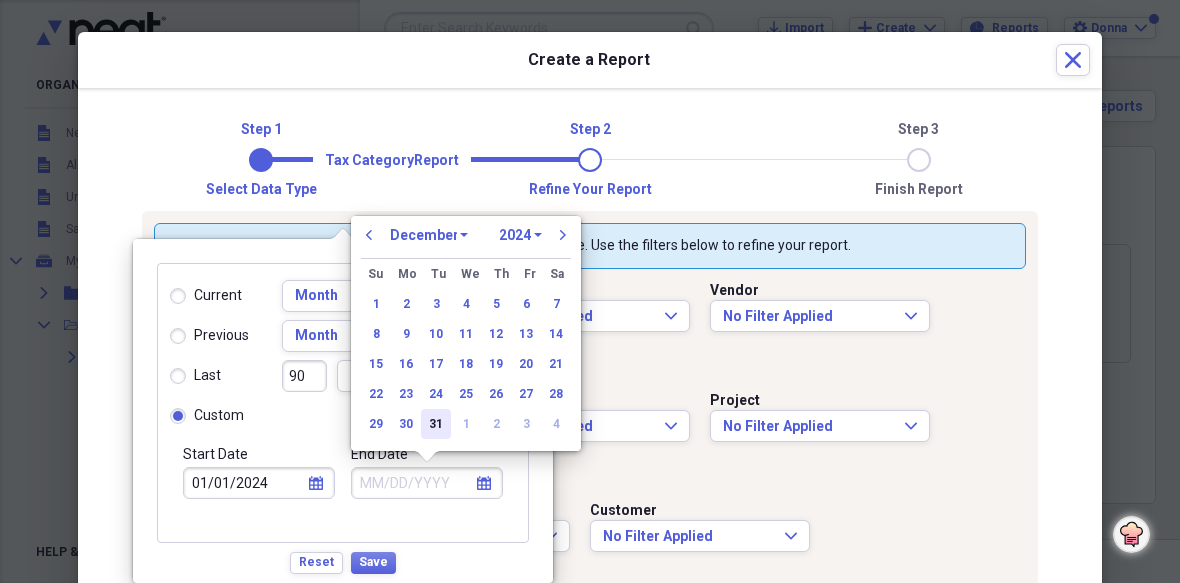 click on "31" at bounding box center (436, 424) 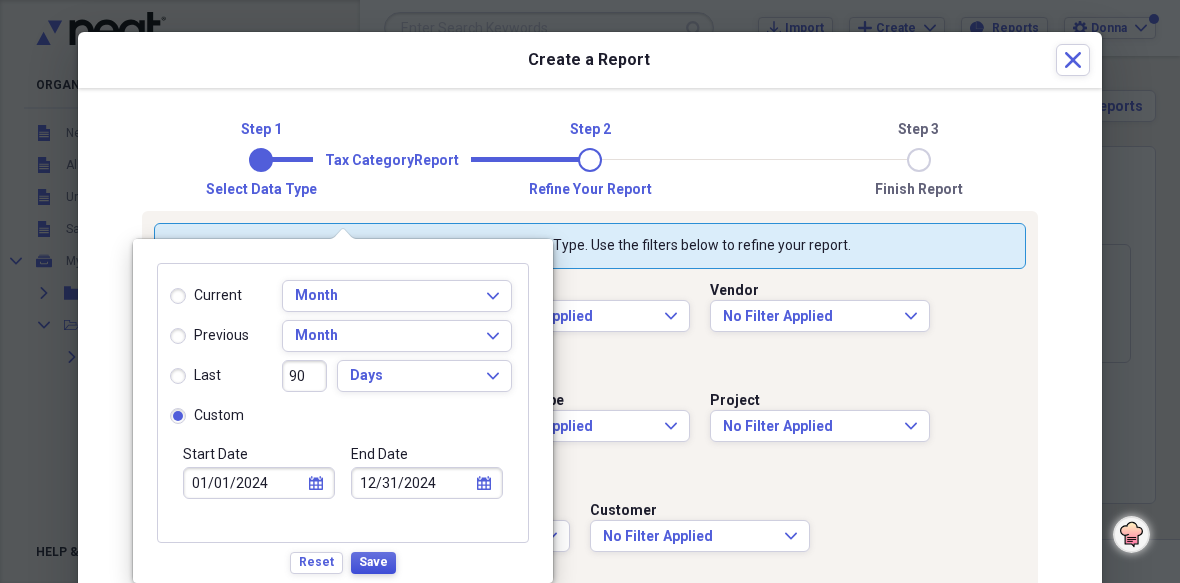 click on "Save" at bounding box center [373, 562] 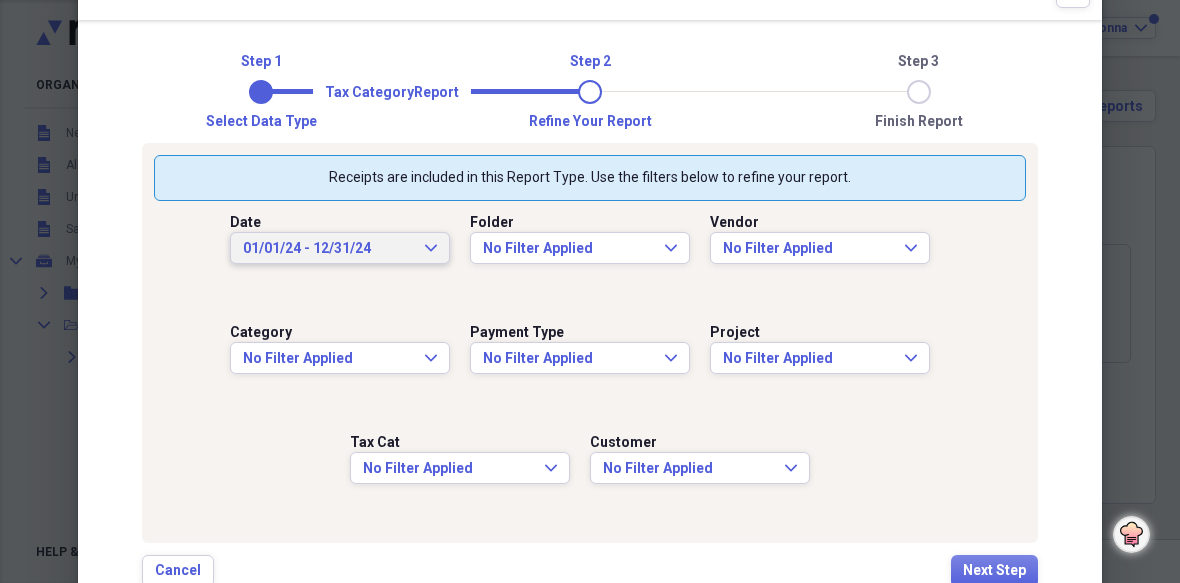 scroll, scrollTop: 100, scrollLeft: 0, axis: vertical 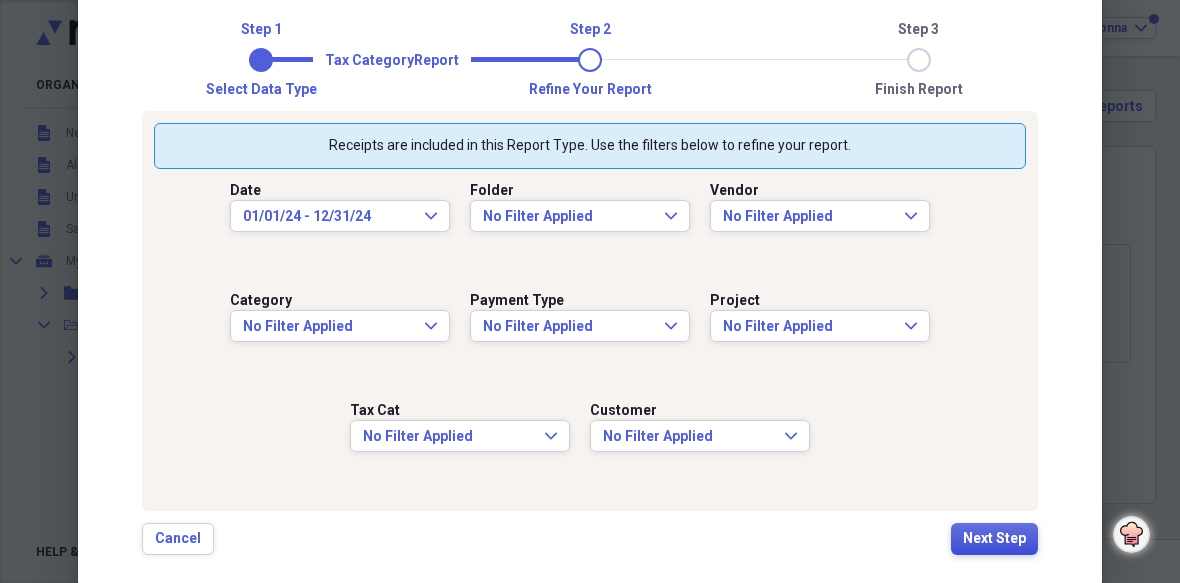 click on "Next Step" at bounding box center (994, 539) 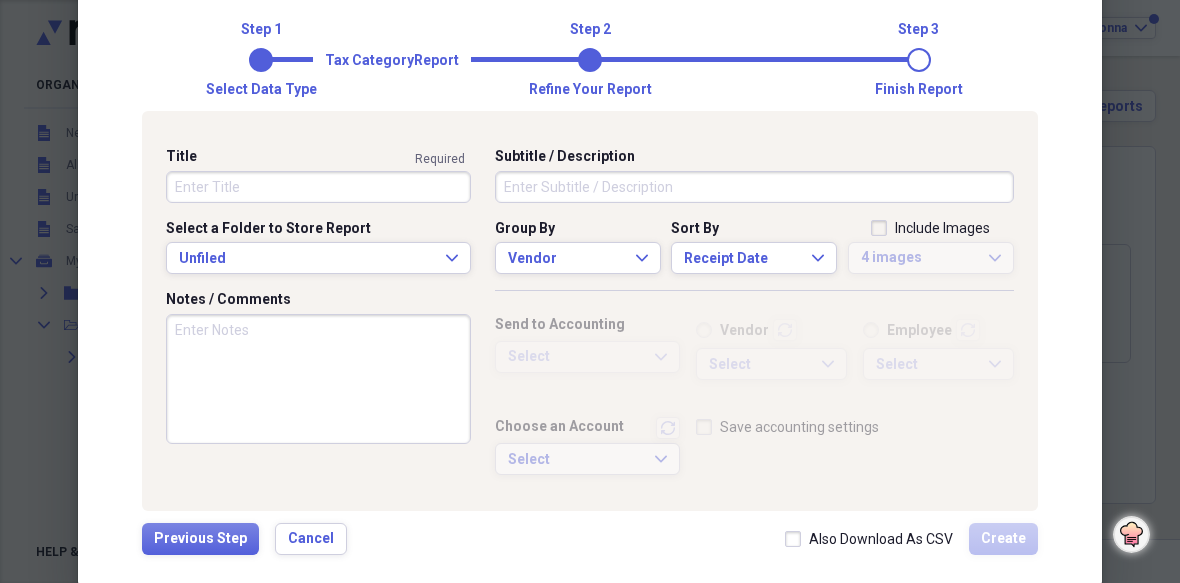 click on "Title" at bounding box center (318, 187) 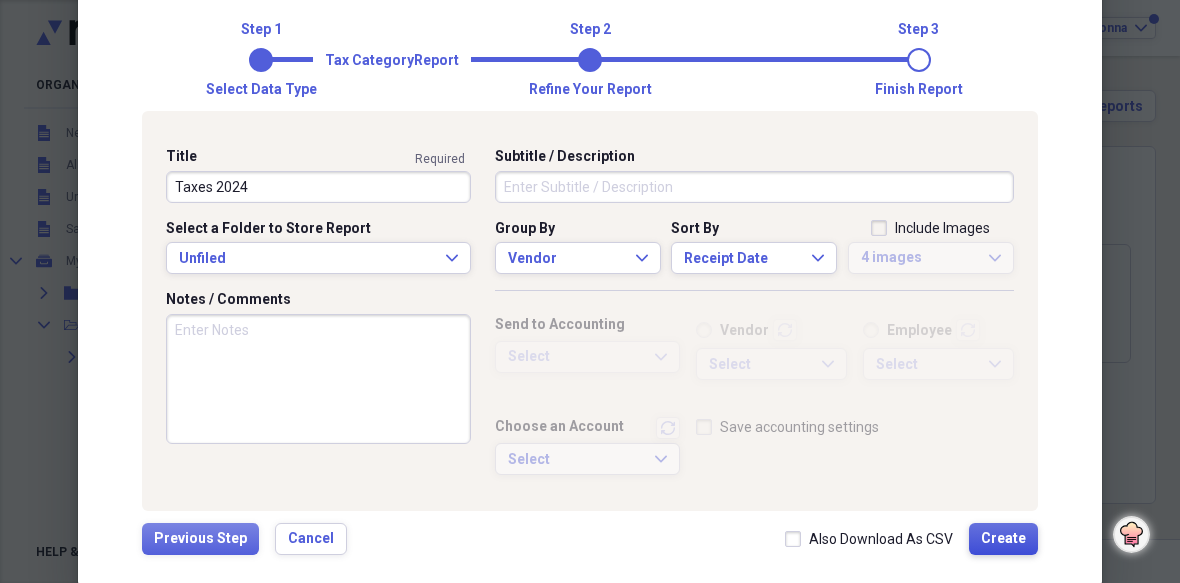 type on "Taxes 2024" 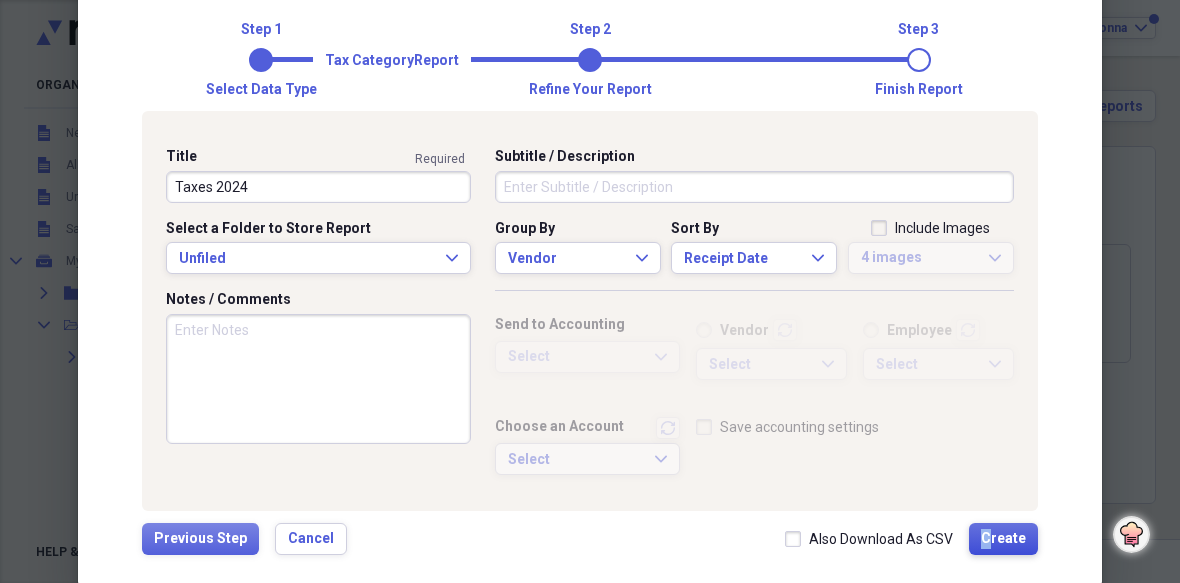 click on "Create" at bounding box center (1003, 539) 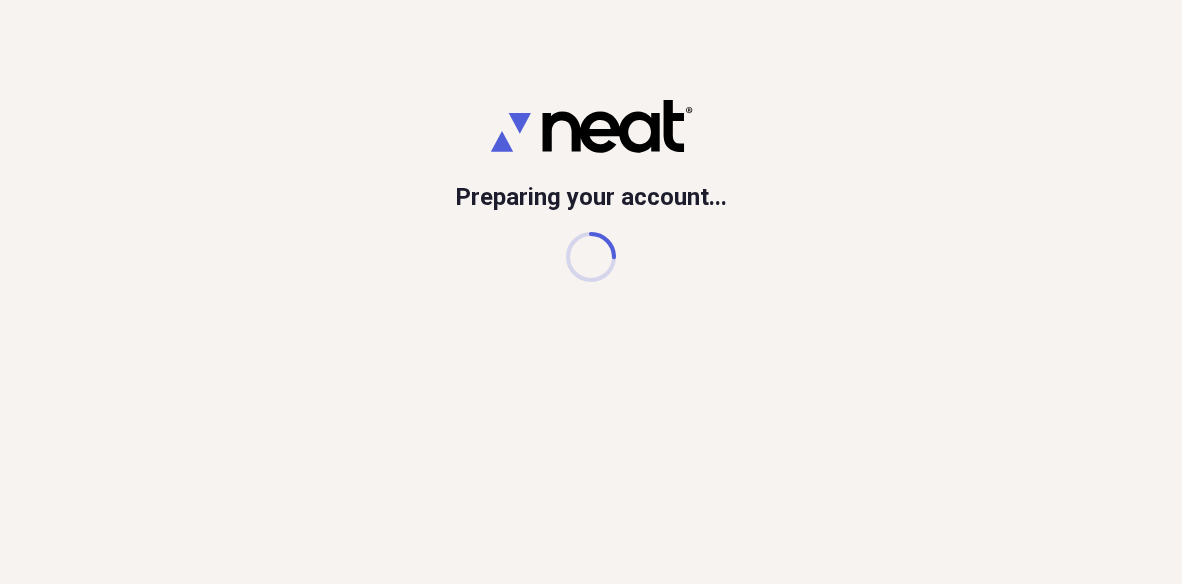 scroll, scrollTop: 0, scrollLeft: 0, axis: both 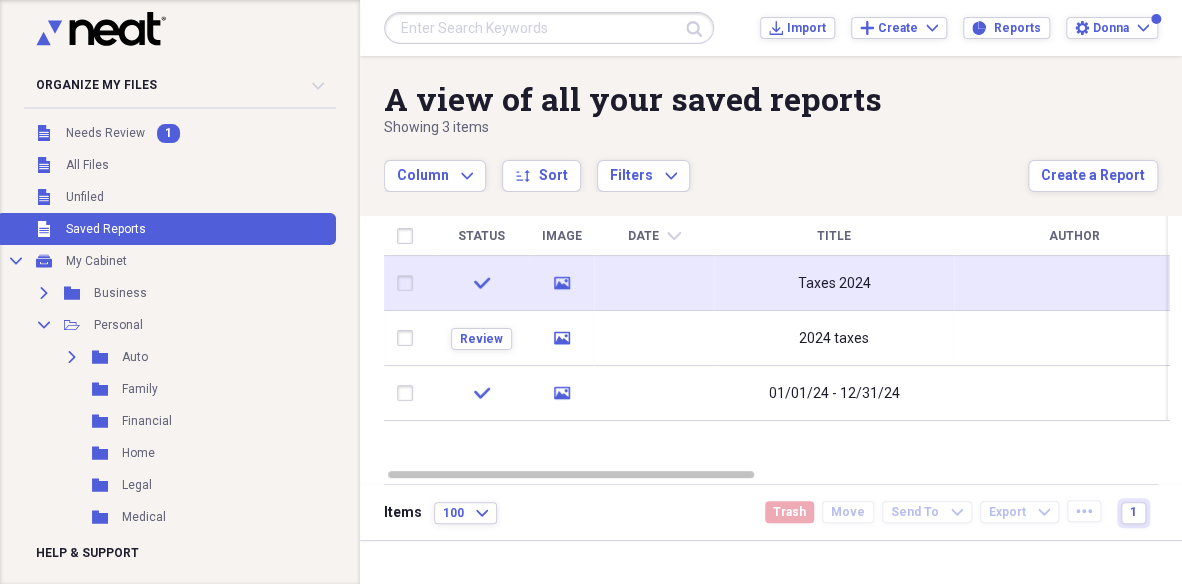click on "media" at bounding box center (561, 283) 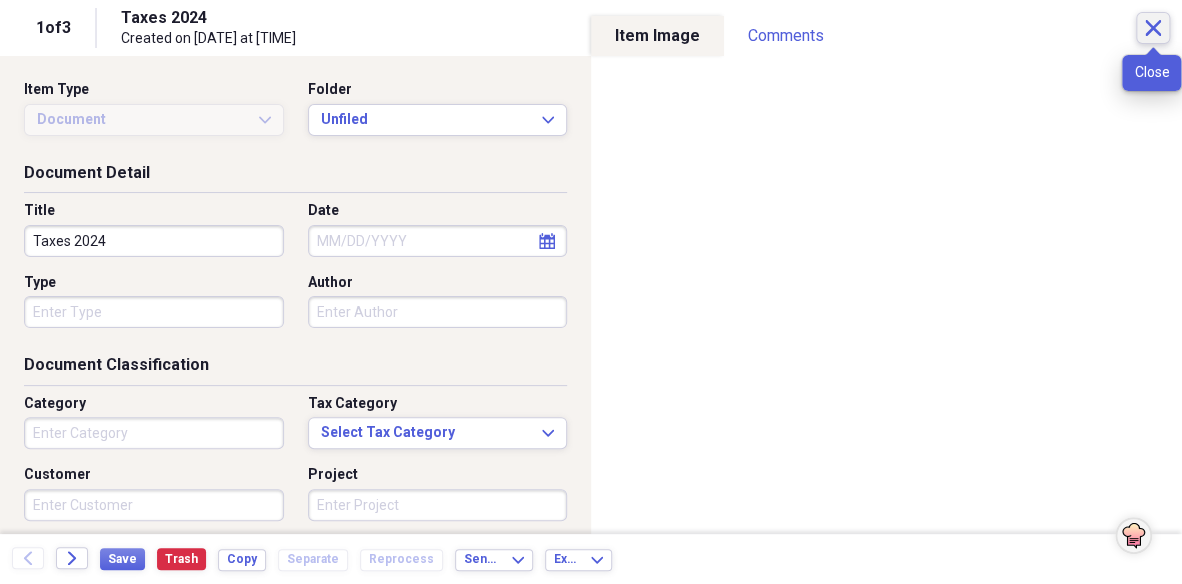 click 